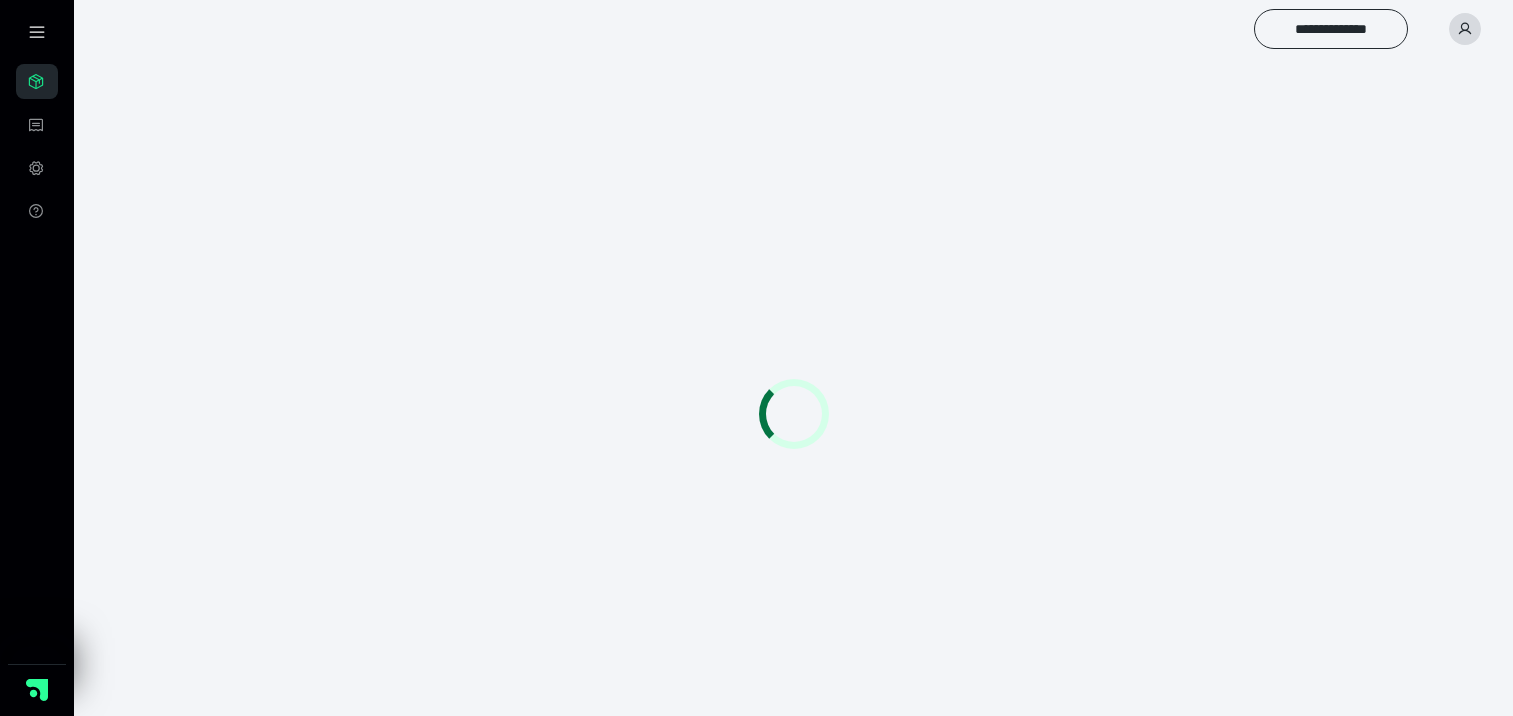 scroll, scrollTop: 0, scrollLeft: 0, axis: both 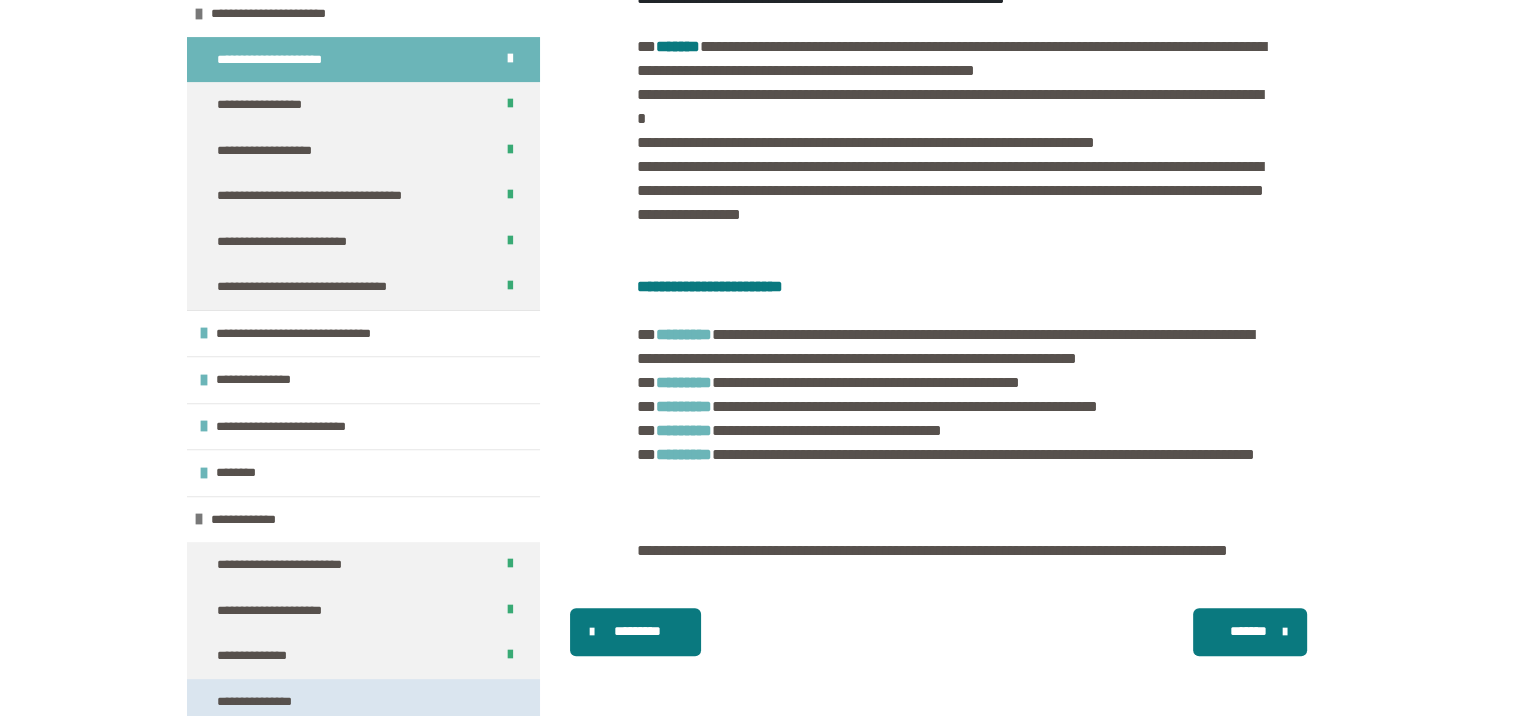 click on "**********" at bounding box center (264, 702) 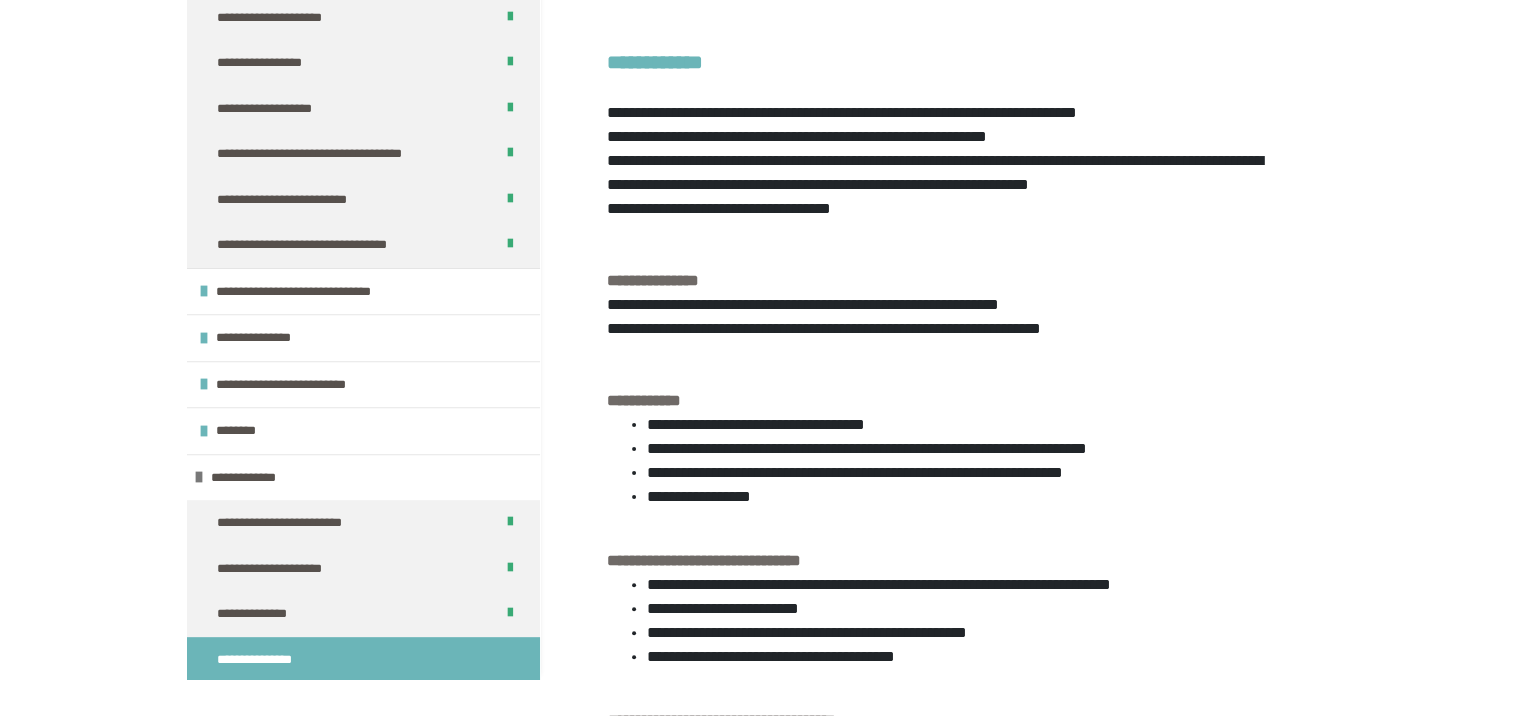 scroll, scrollTop: 222, scrollLeft: 0, axis: vertical 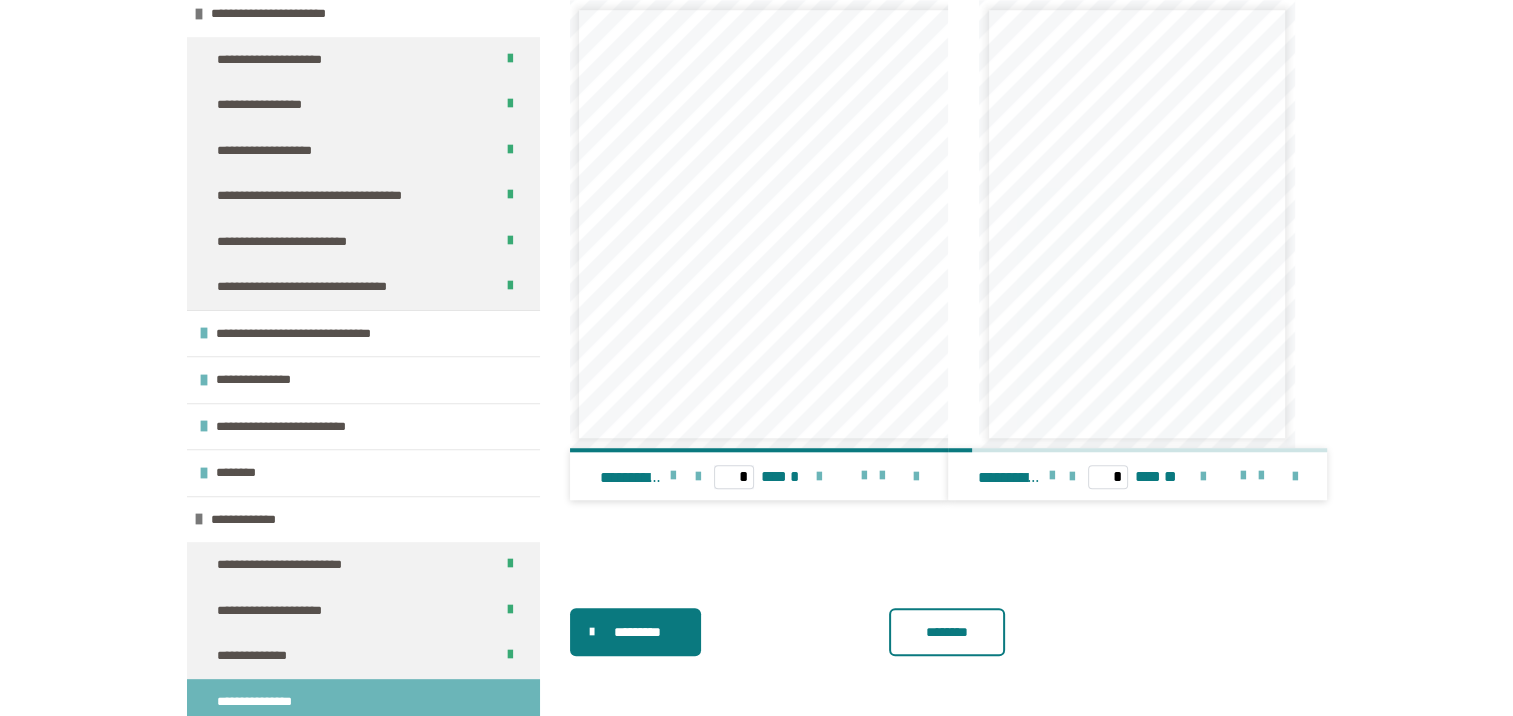 click on "**********" at bounding box center (264, 702) 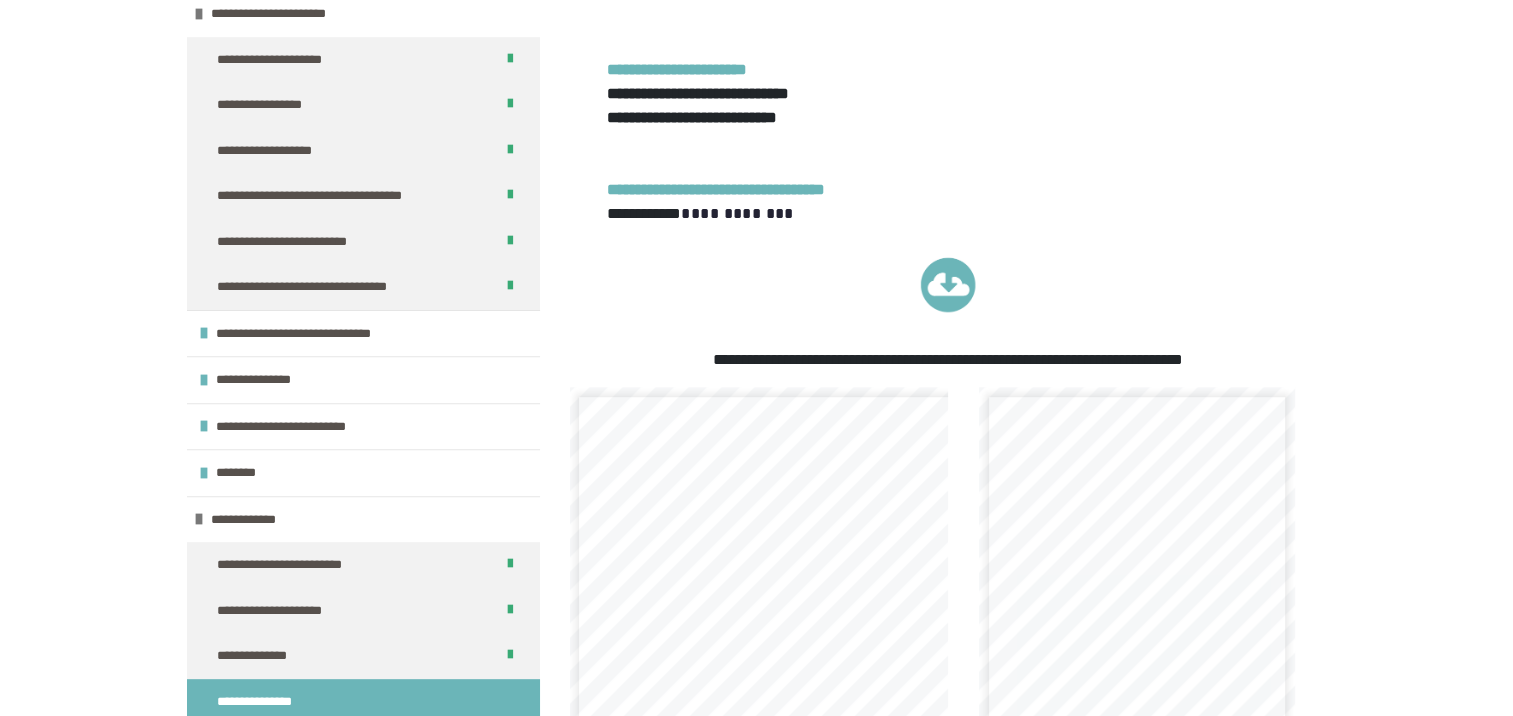 scroll, scrollTop: 1260, scrollLeft: 0, axis: vertical 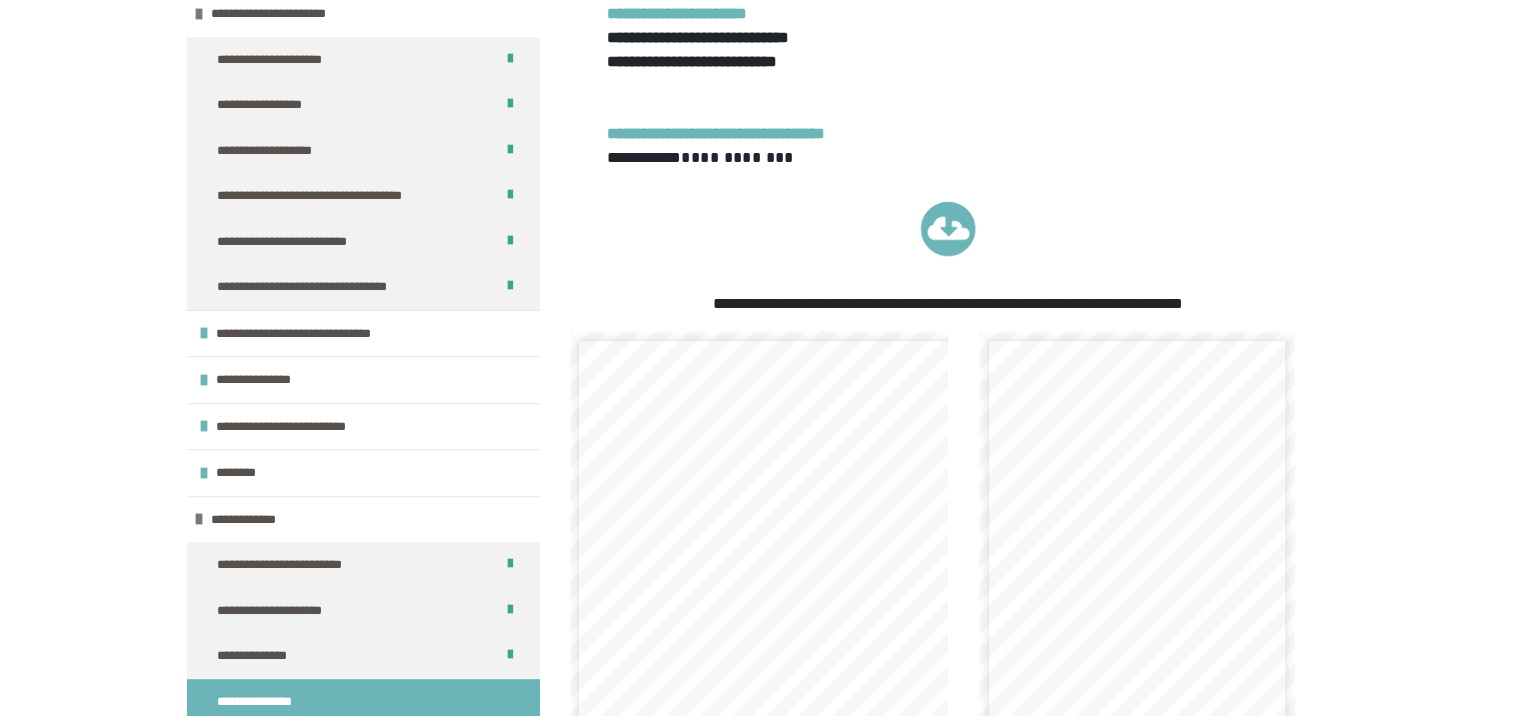 click at bounding box center [948, 221] 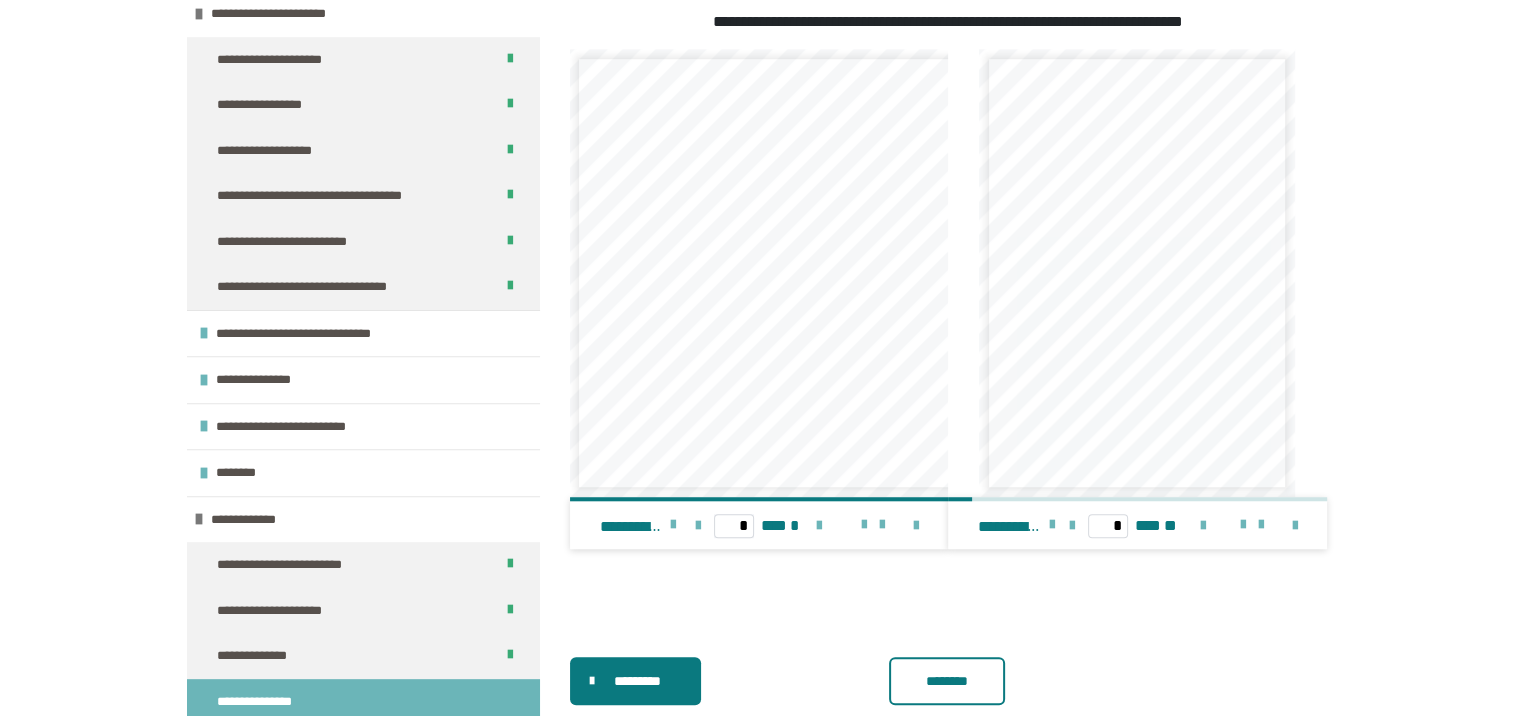 scroll, scrollTop: 1615, scrollLeft: 0, axis: vertical 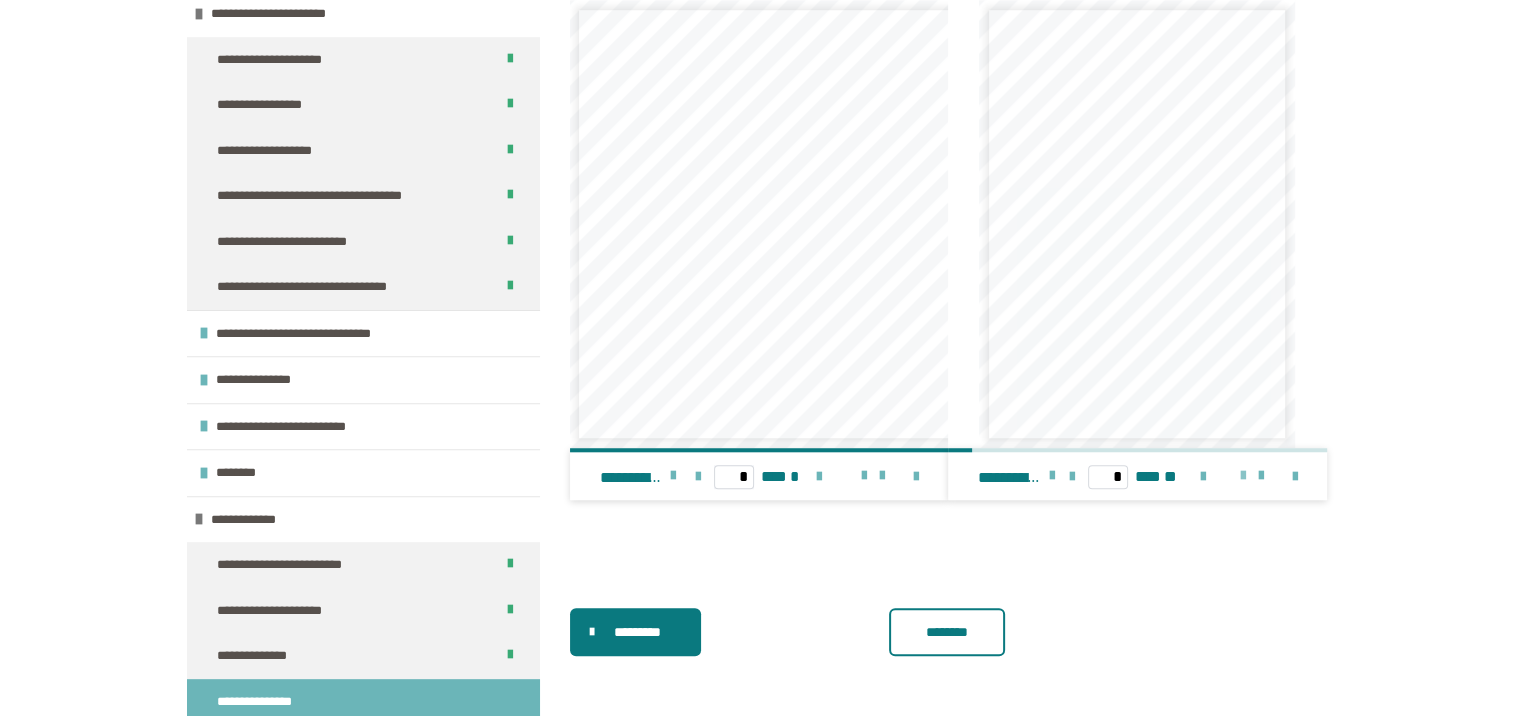 click at bounding box center (1243, 476) 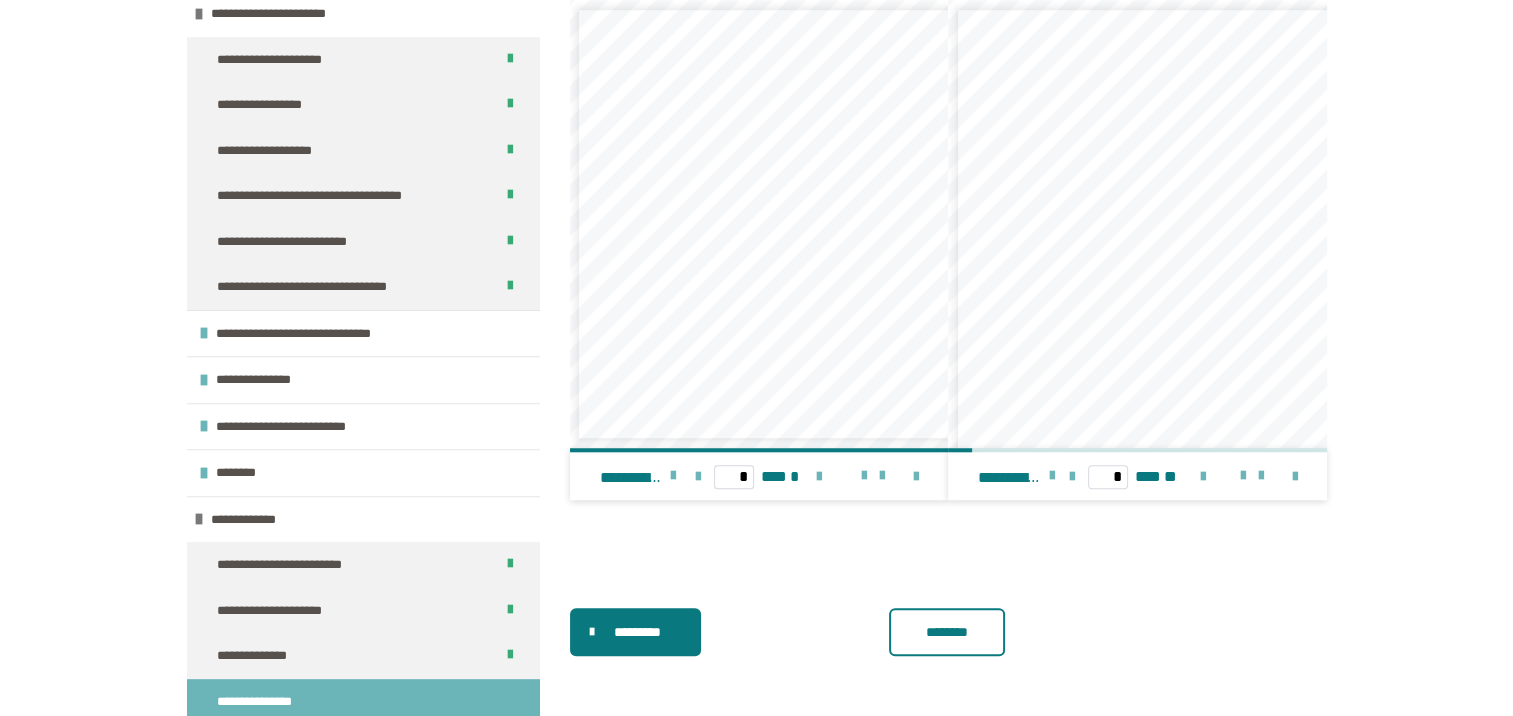 click on "**********" at bounding box center [1041, 476] 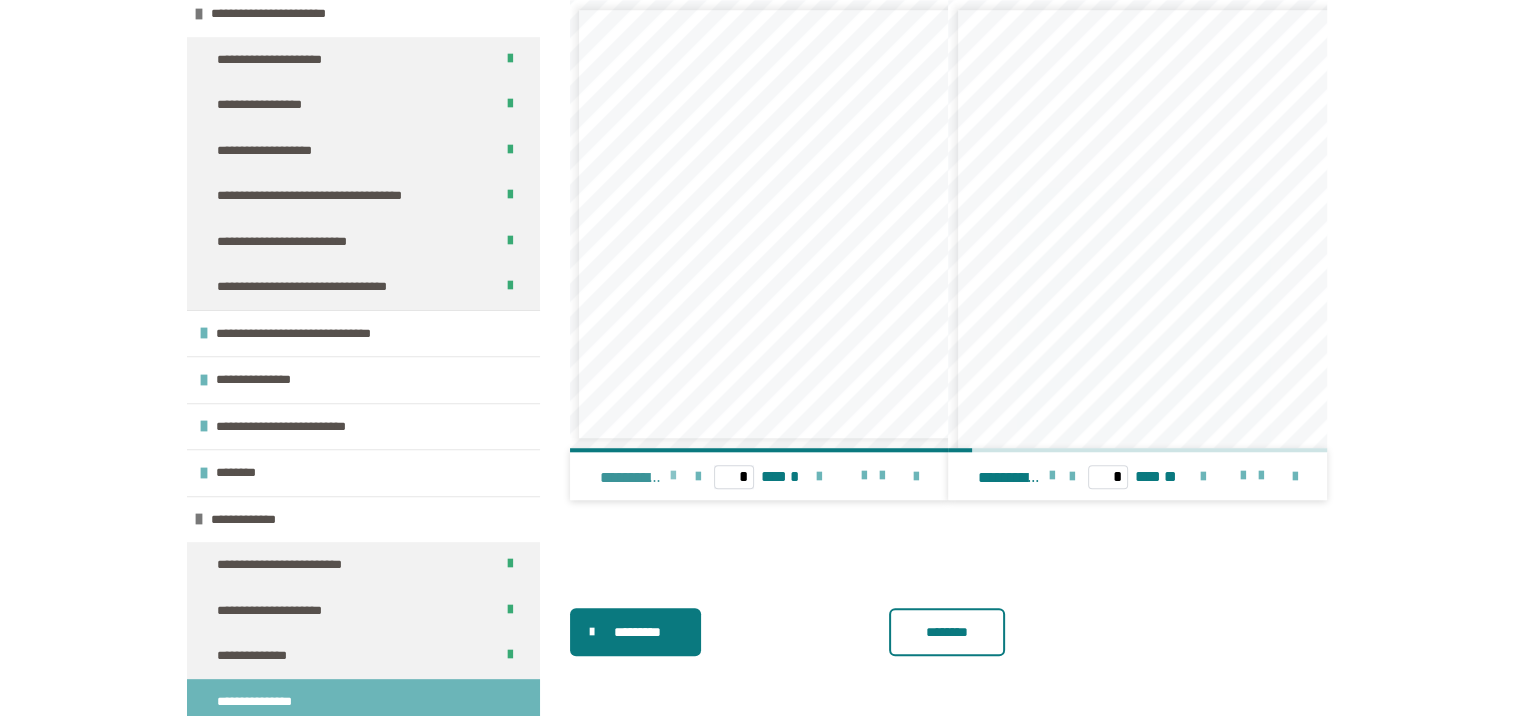 click at bounding box center (673, 476) 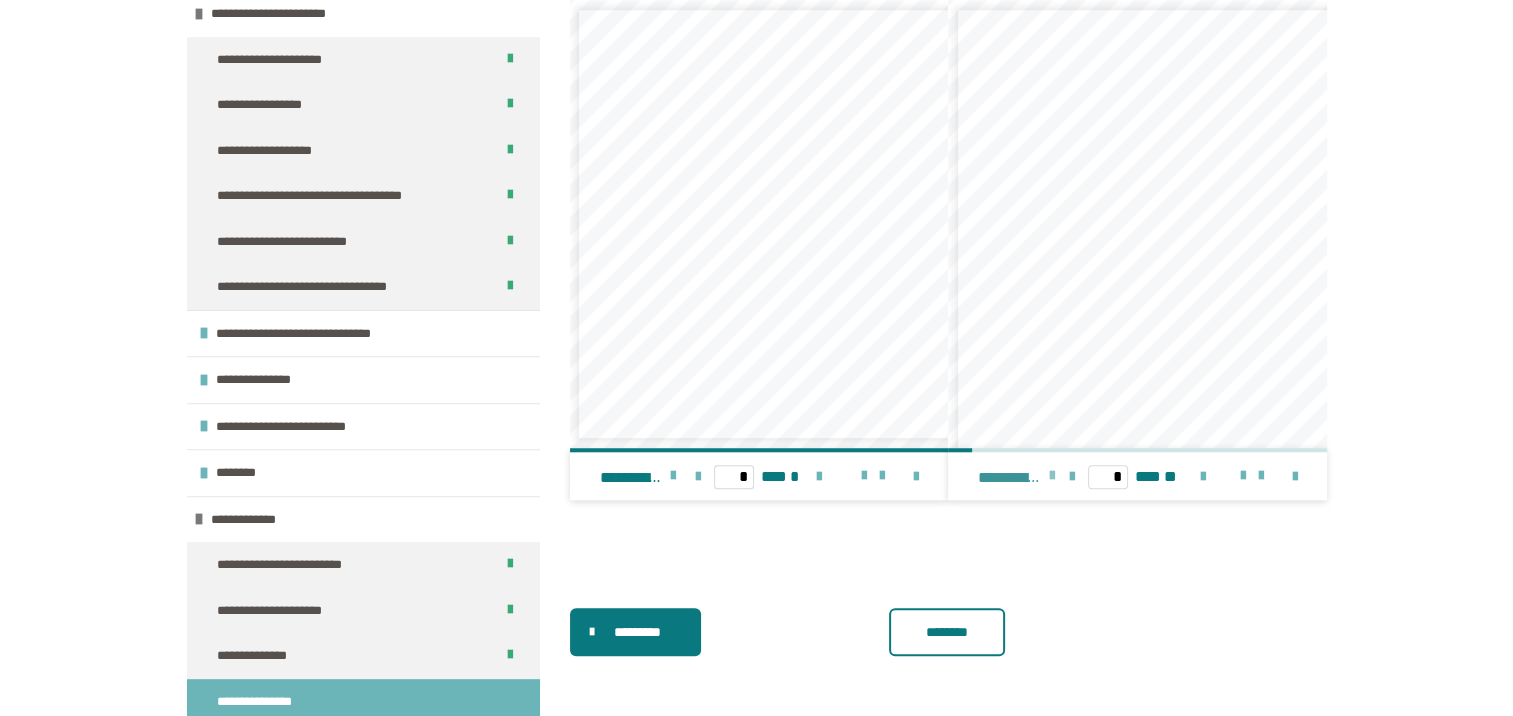click at bounding box center [1051, 476] 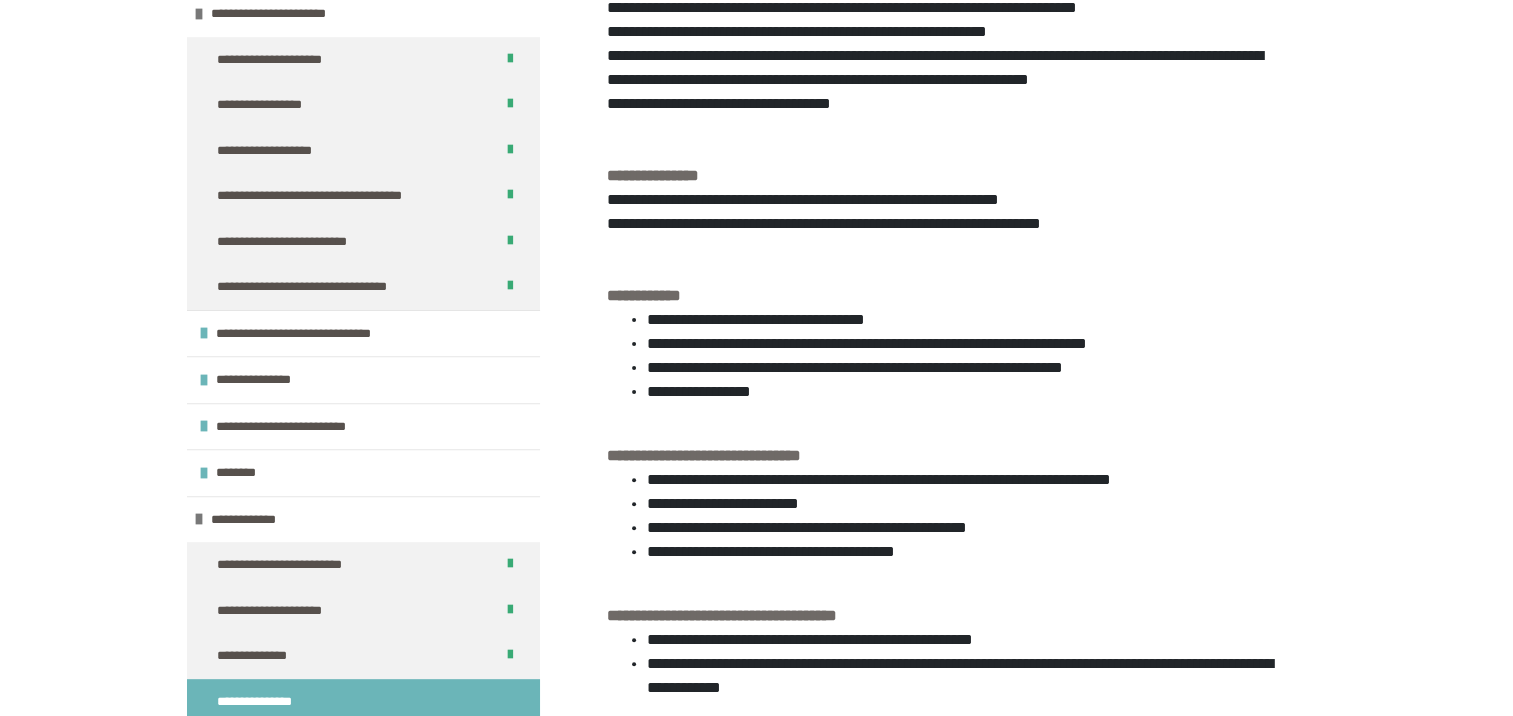 scroll, scrollTop: 226, scrollLeft: 0, axis: vertical 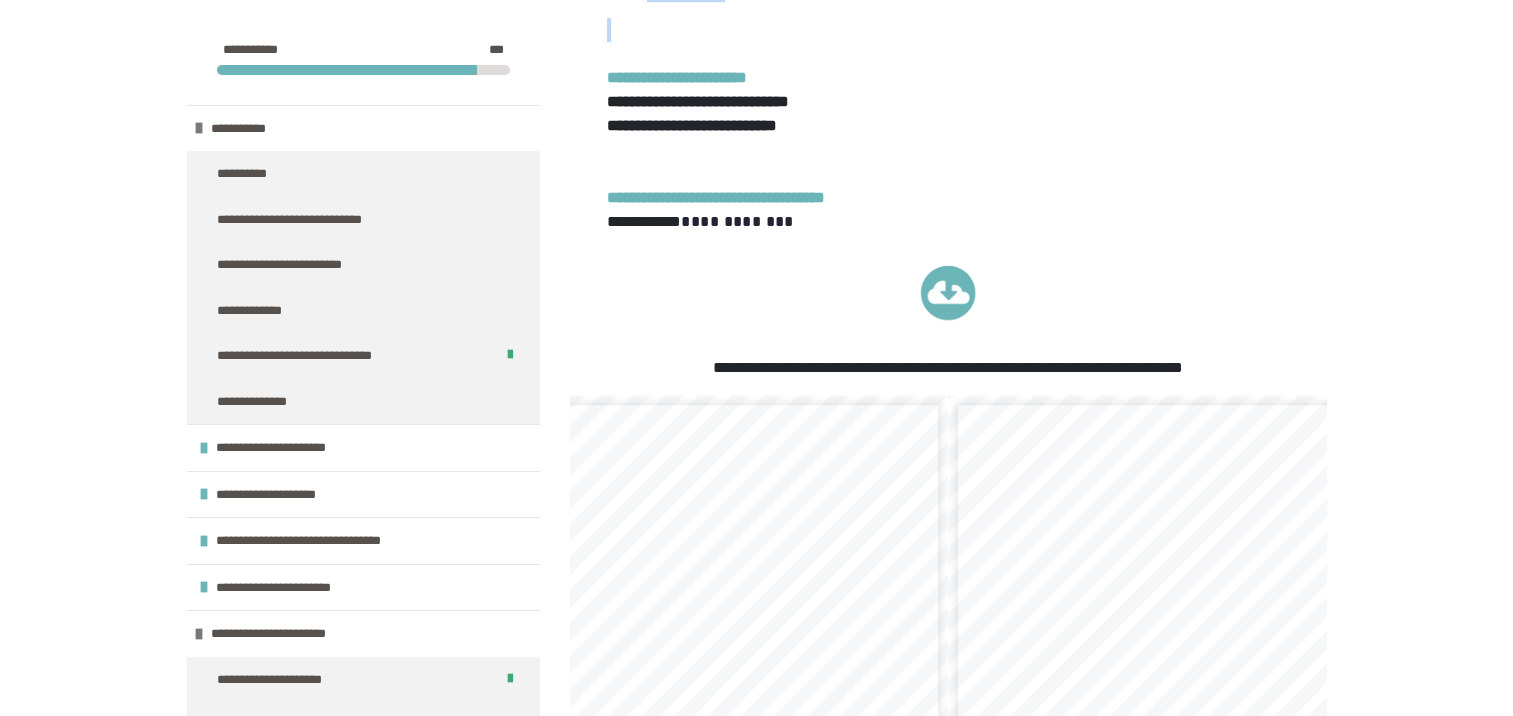 drag, startPoint x: 599, startPoint y: 232, endPoint x: 1069, endPoint y: 65, distance: 498.78754 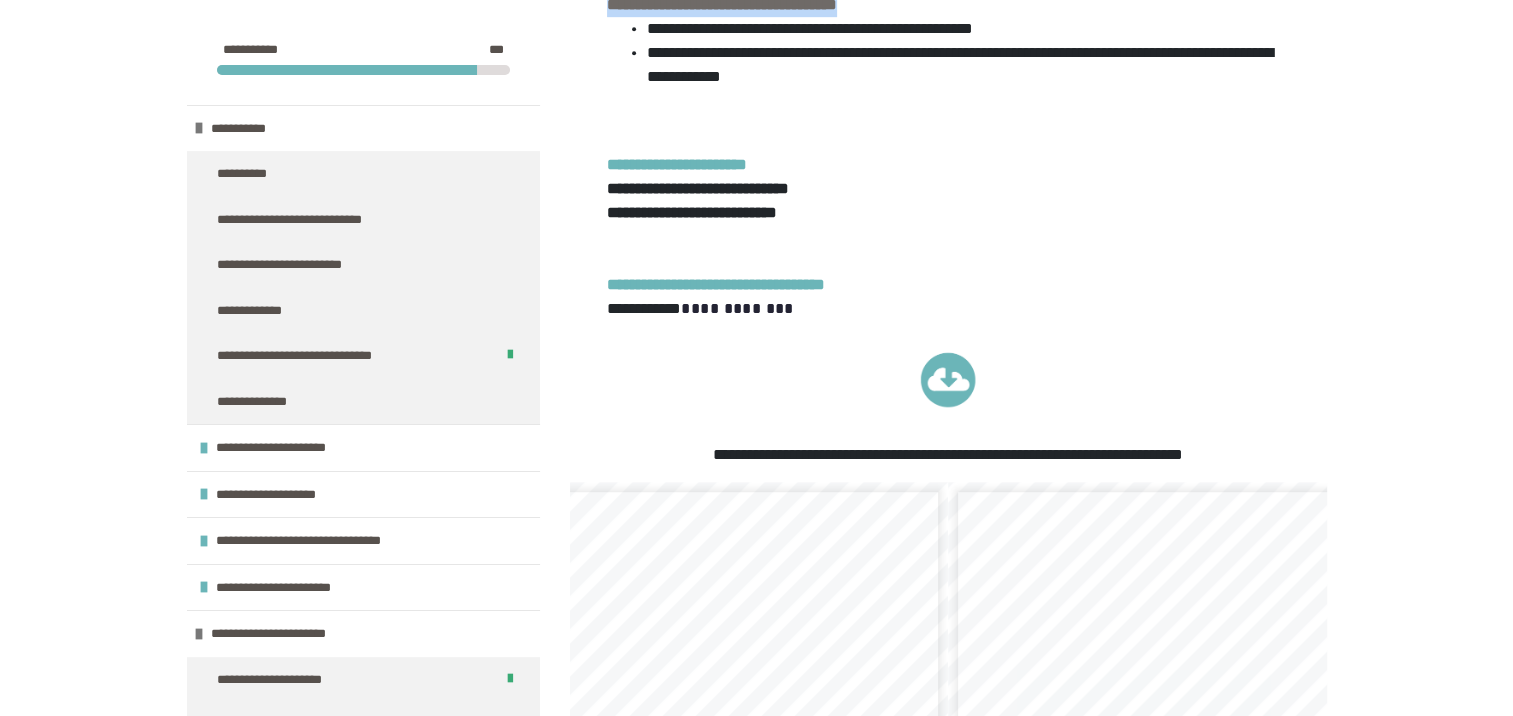 scroll, scrollTop: 896, scrollLeft: 0, axis: vertical 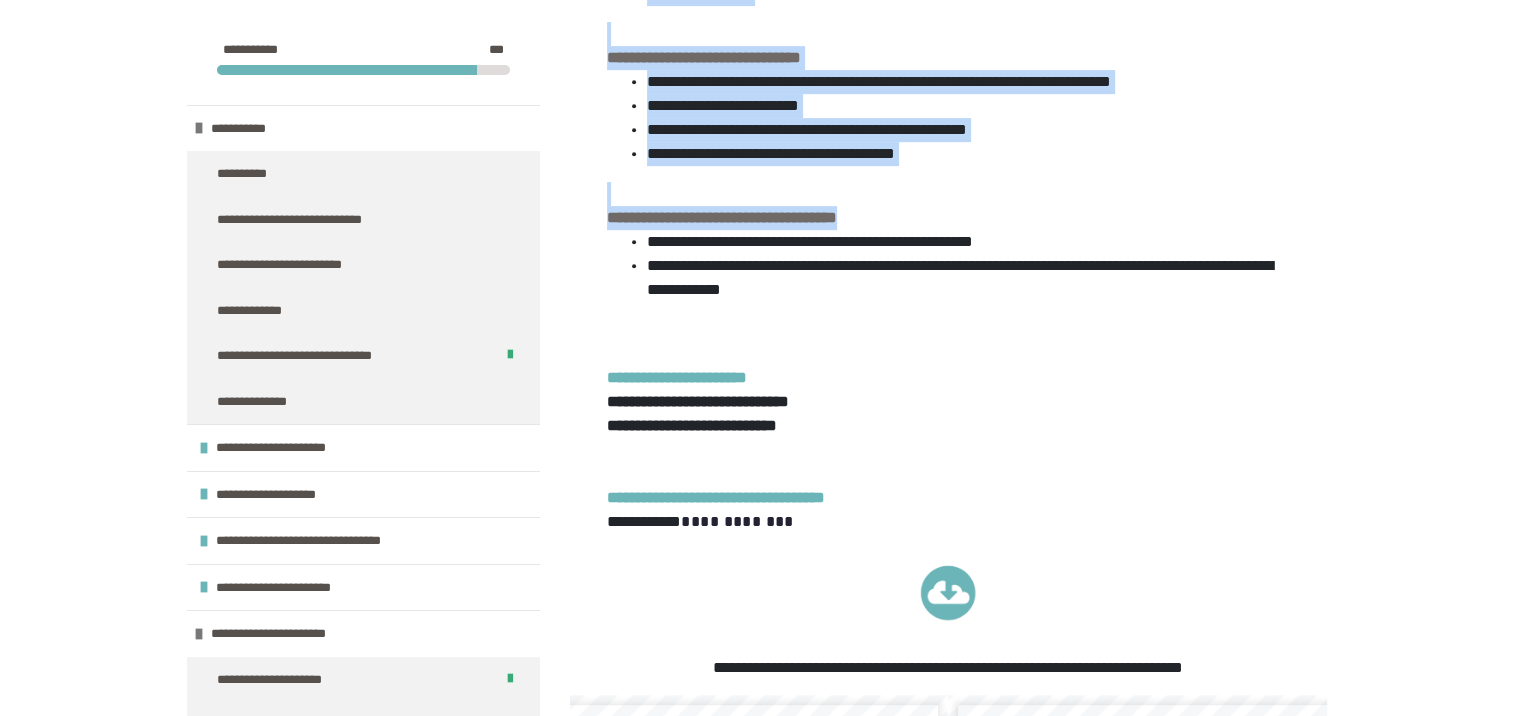 copy on "**********" 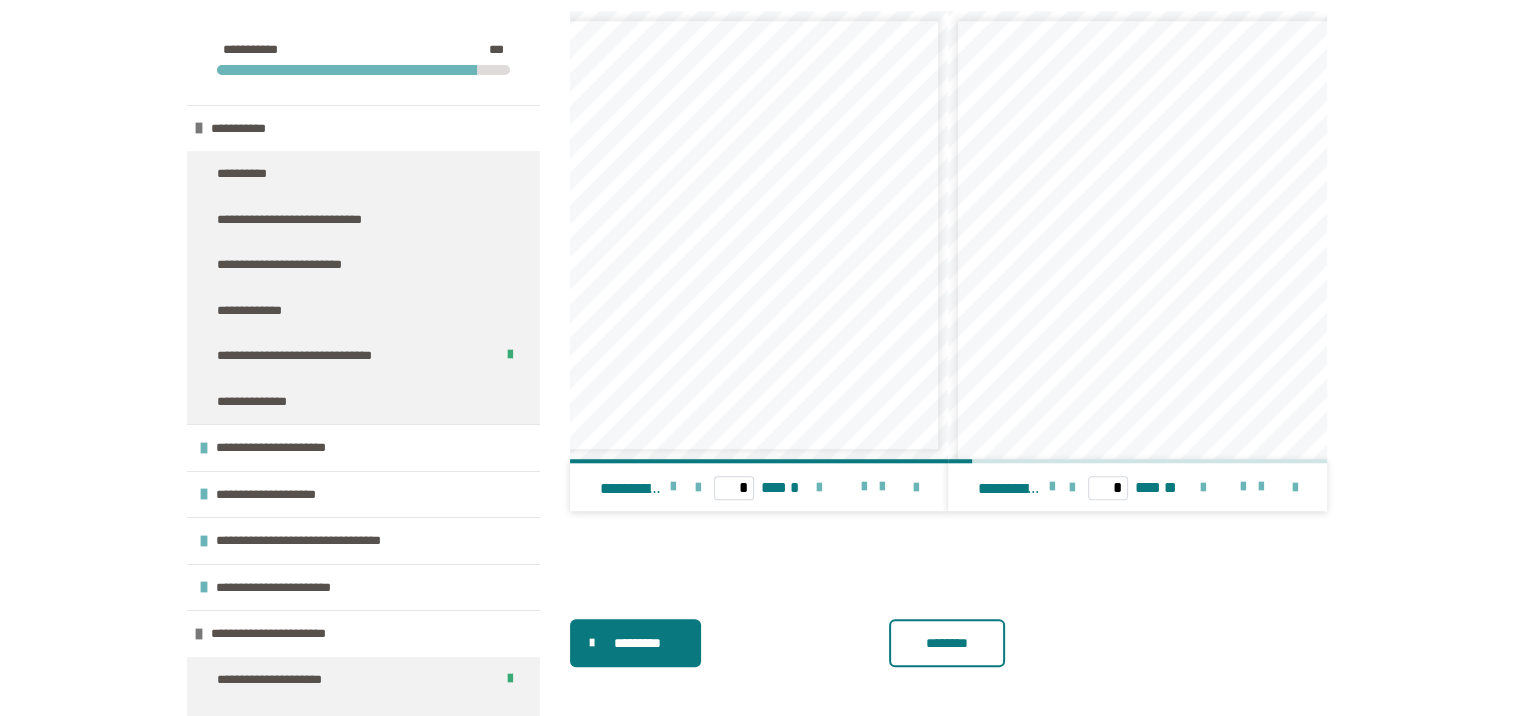 scroll, scrollTop: 1615, scrollLeft: 0, axis: vertical 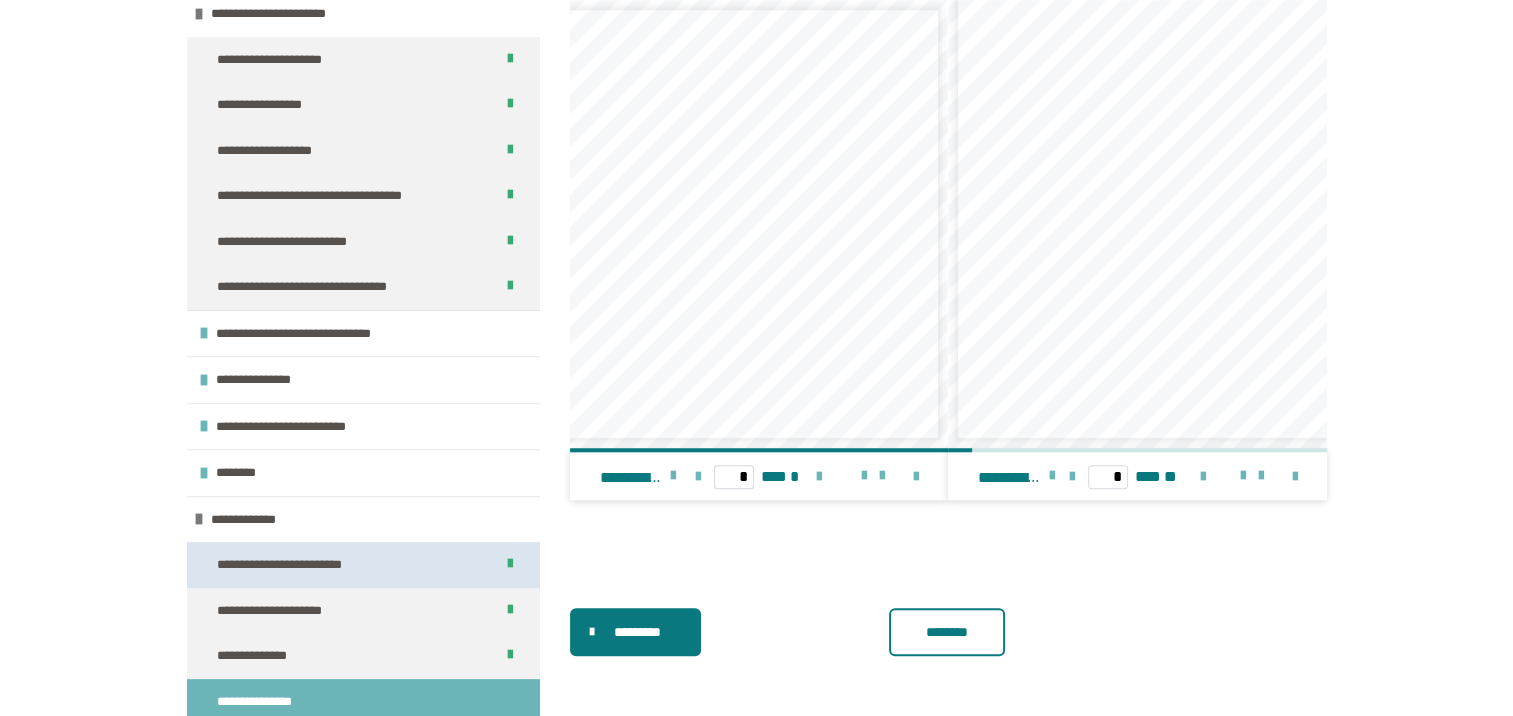 click on "**********" at bounding box center (304, 565) 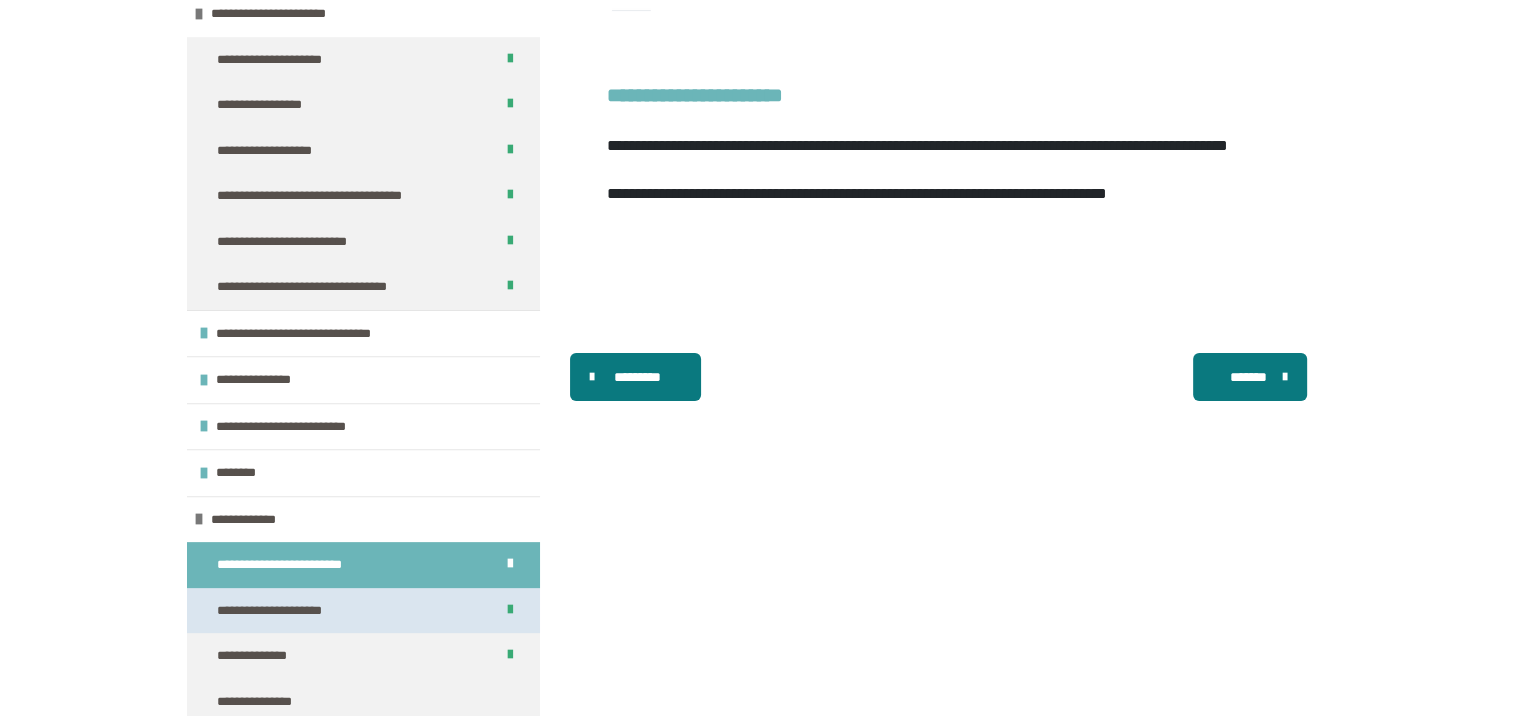 drag, startPoint x: 275, startPoint y: 612, endPoint x: 446, endPoint y: 610, distance: 171.01169 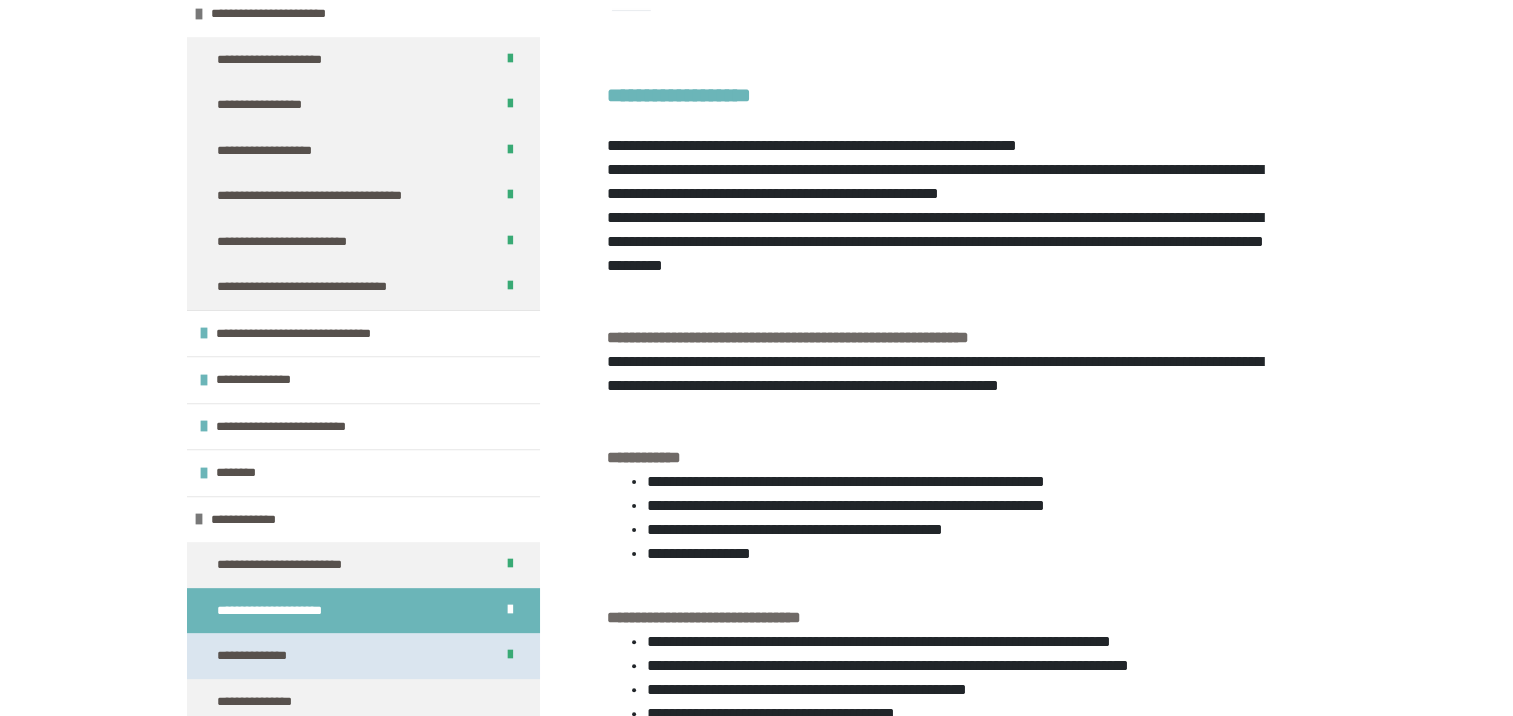 click on "**********" at bounding box center [262, 656] 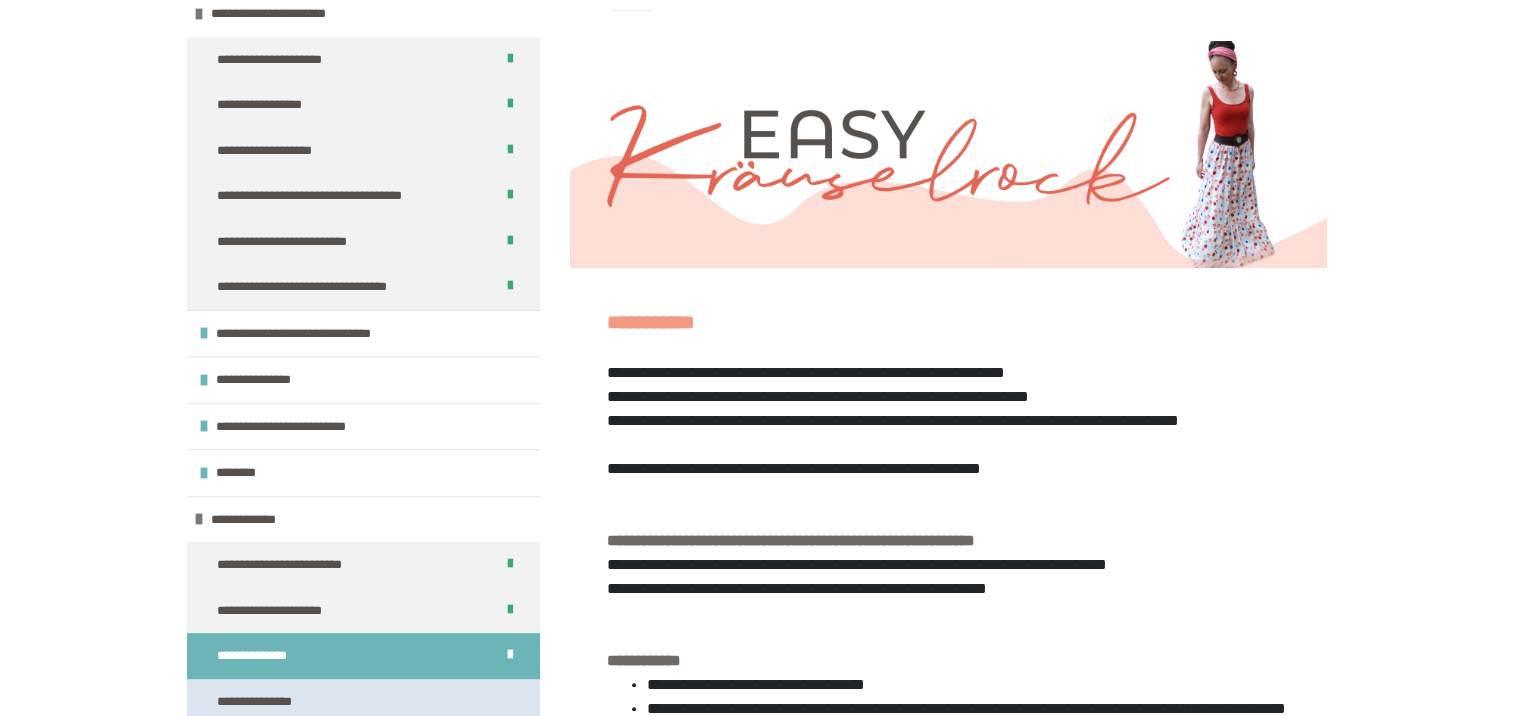 click on "**********" at bounding box center [264, 702] 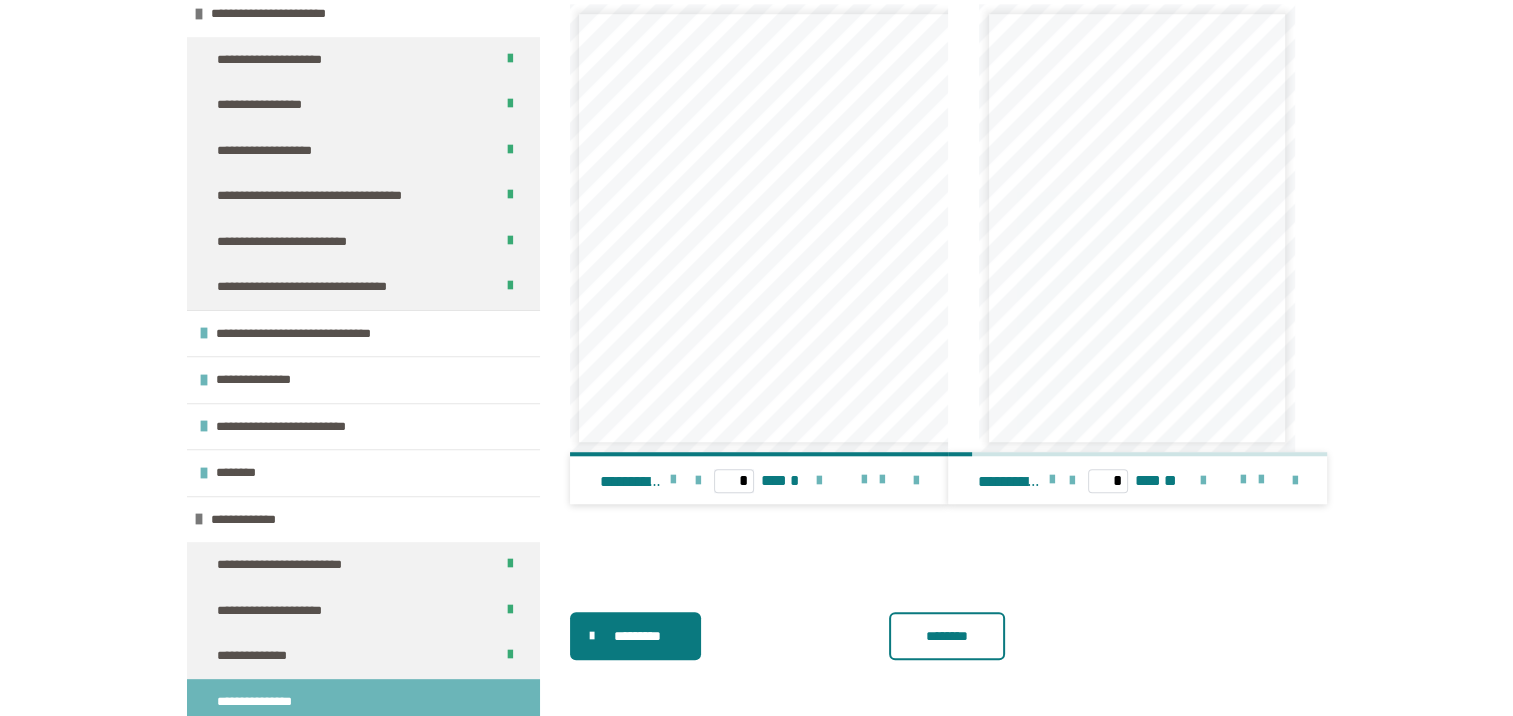 scroll, scrollTop: 1615, scrollLeft: 0, axis: vertical 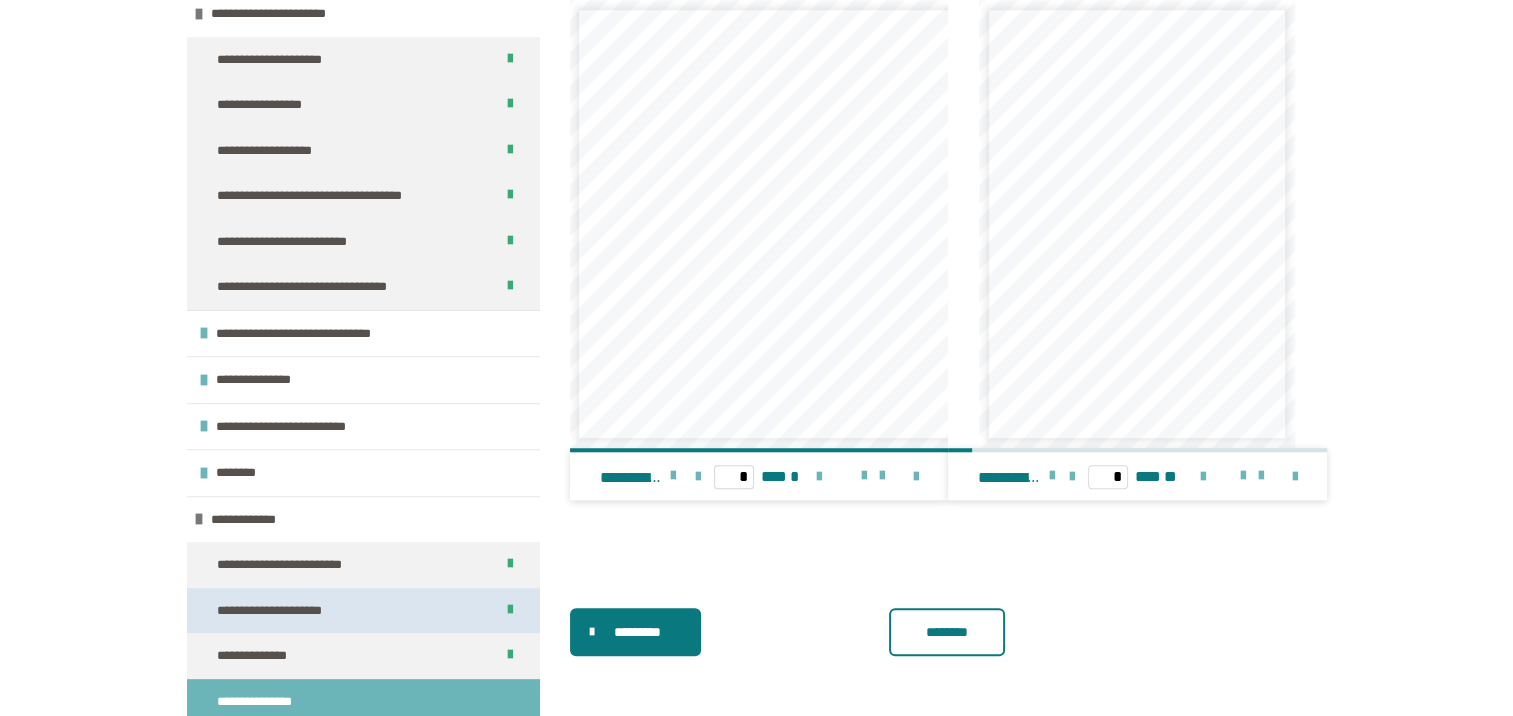 click on "**********" at bounding box center [280, 611] 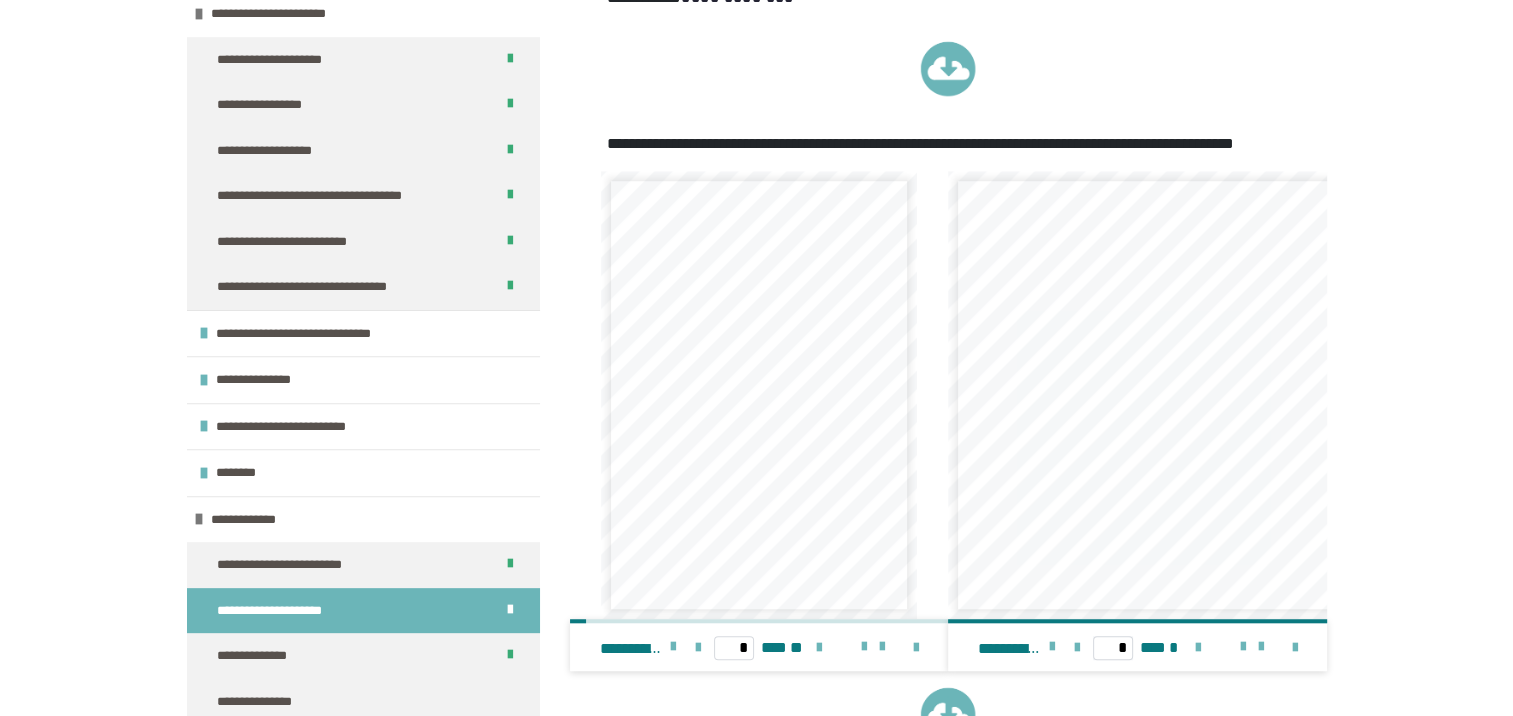 scroll, scrollTop: 1460, scrollLeft: 0, axis: vertical 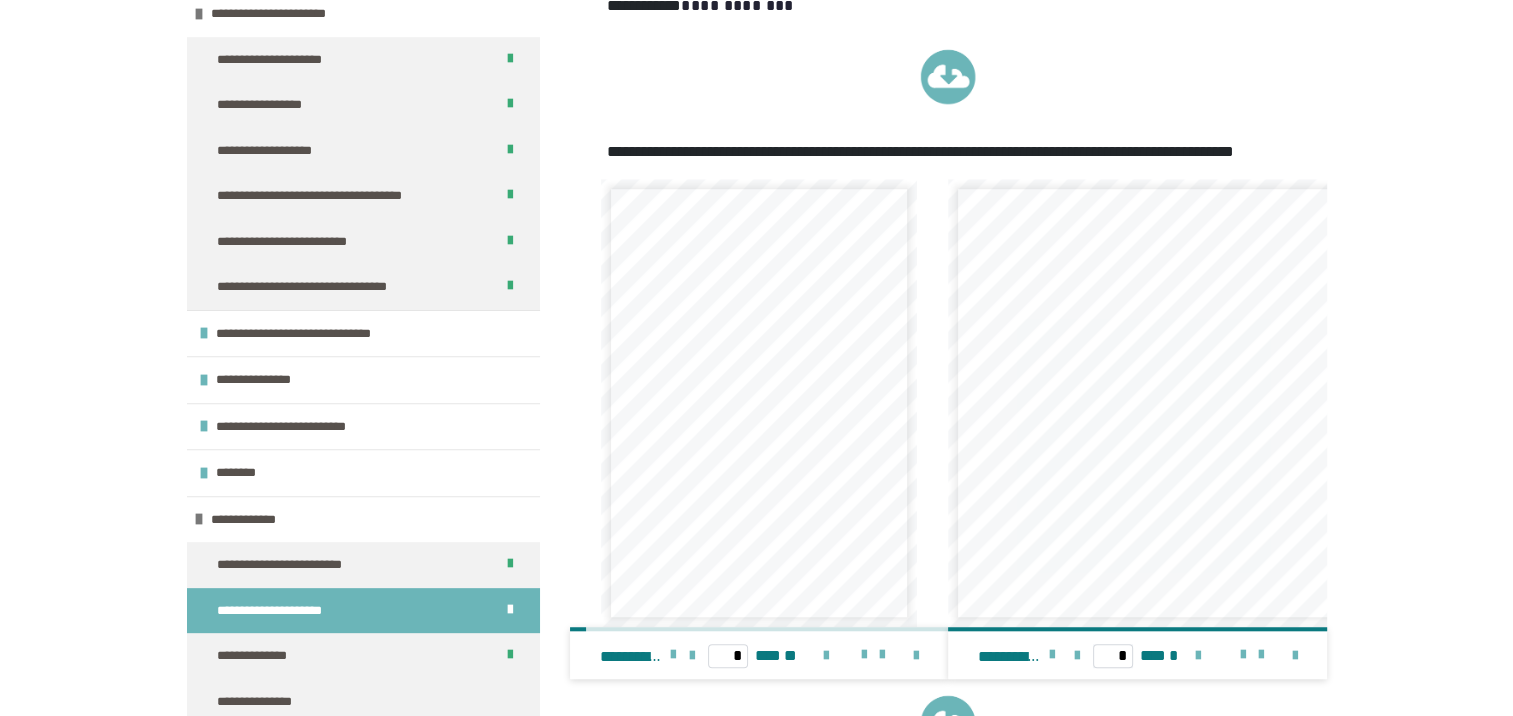 click at bounding box center (948, 69) 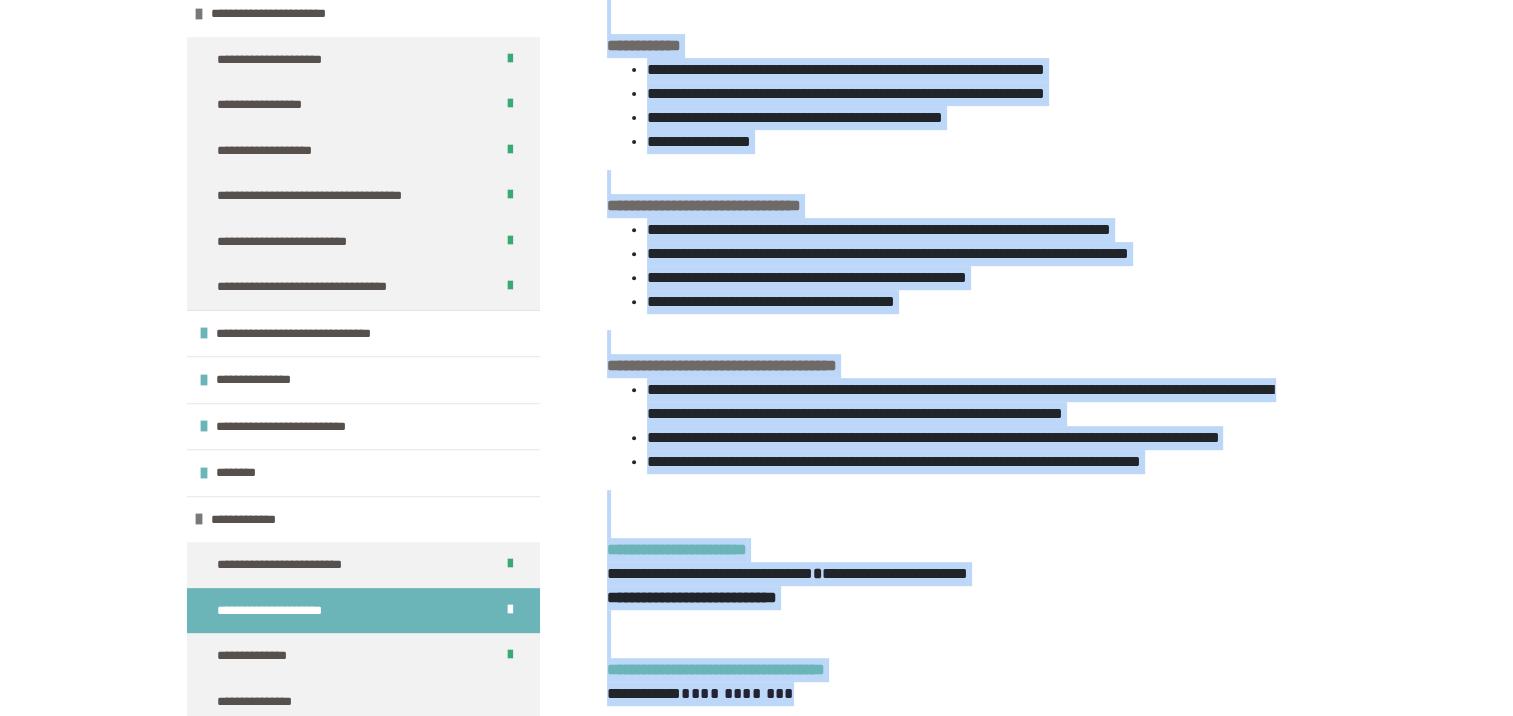 scroll, scrollTop: 81, scrollLeft: 0, axis: vertical 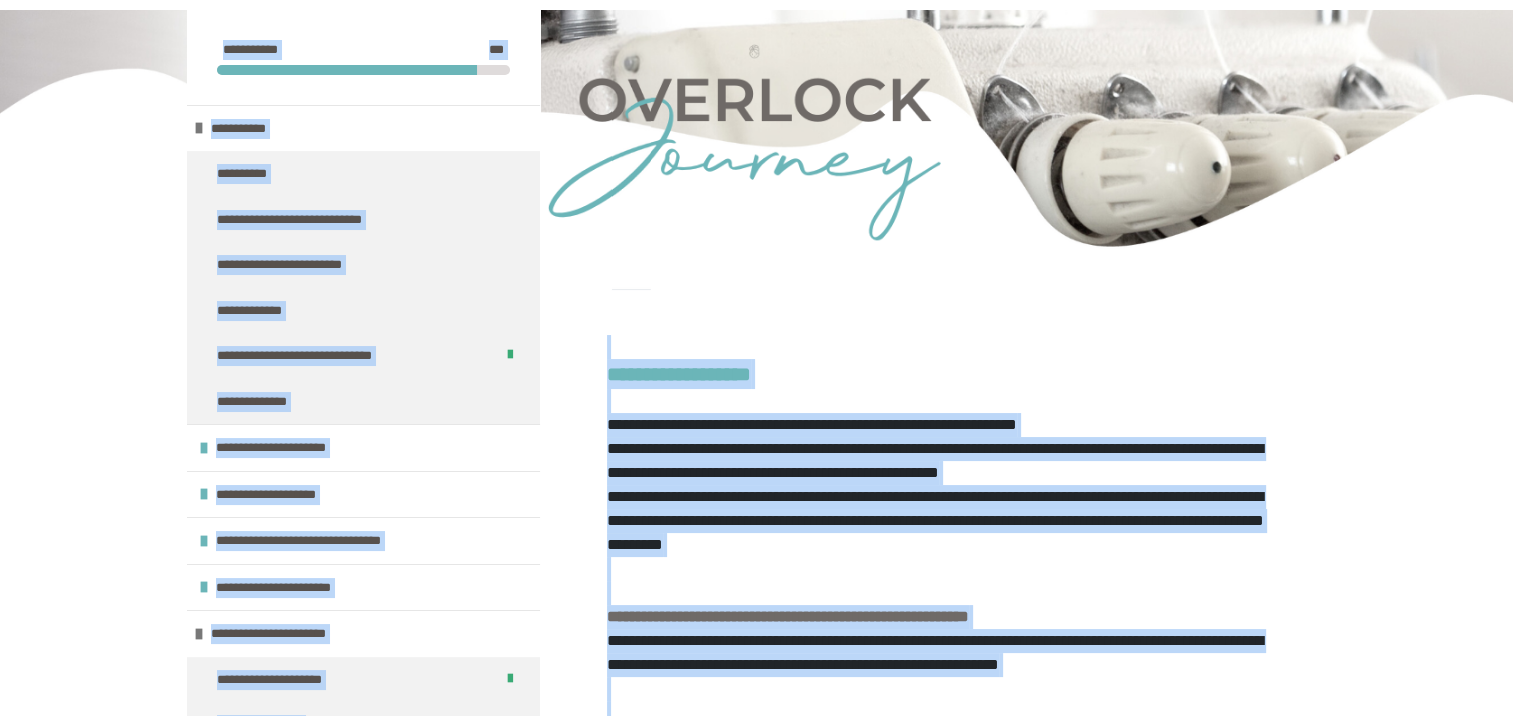 drag, startPoint x: 1514, startPoint y: 79, endPoint x: 1527, endPoint y: 72, distance: 14.764823 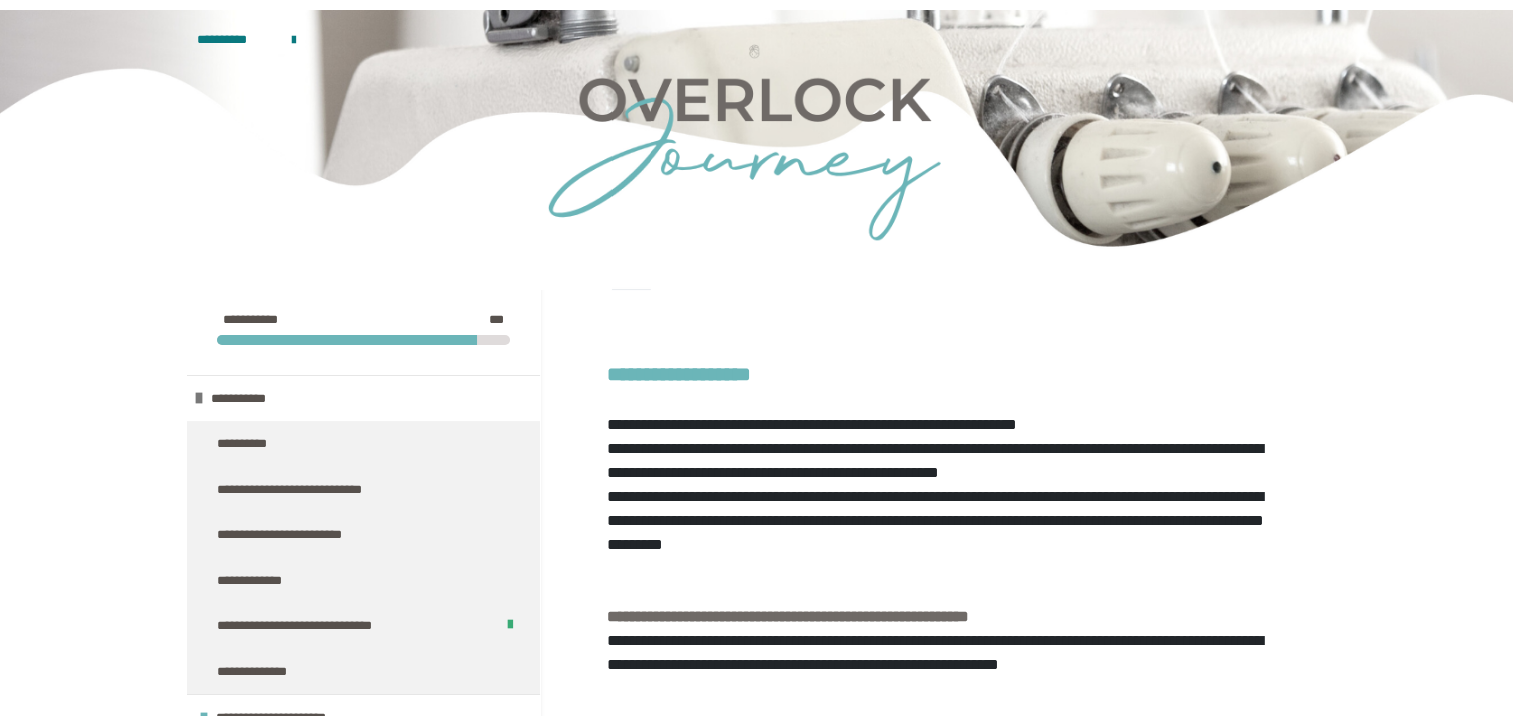click at bounding box center [756, 150] 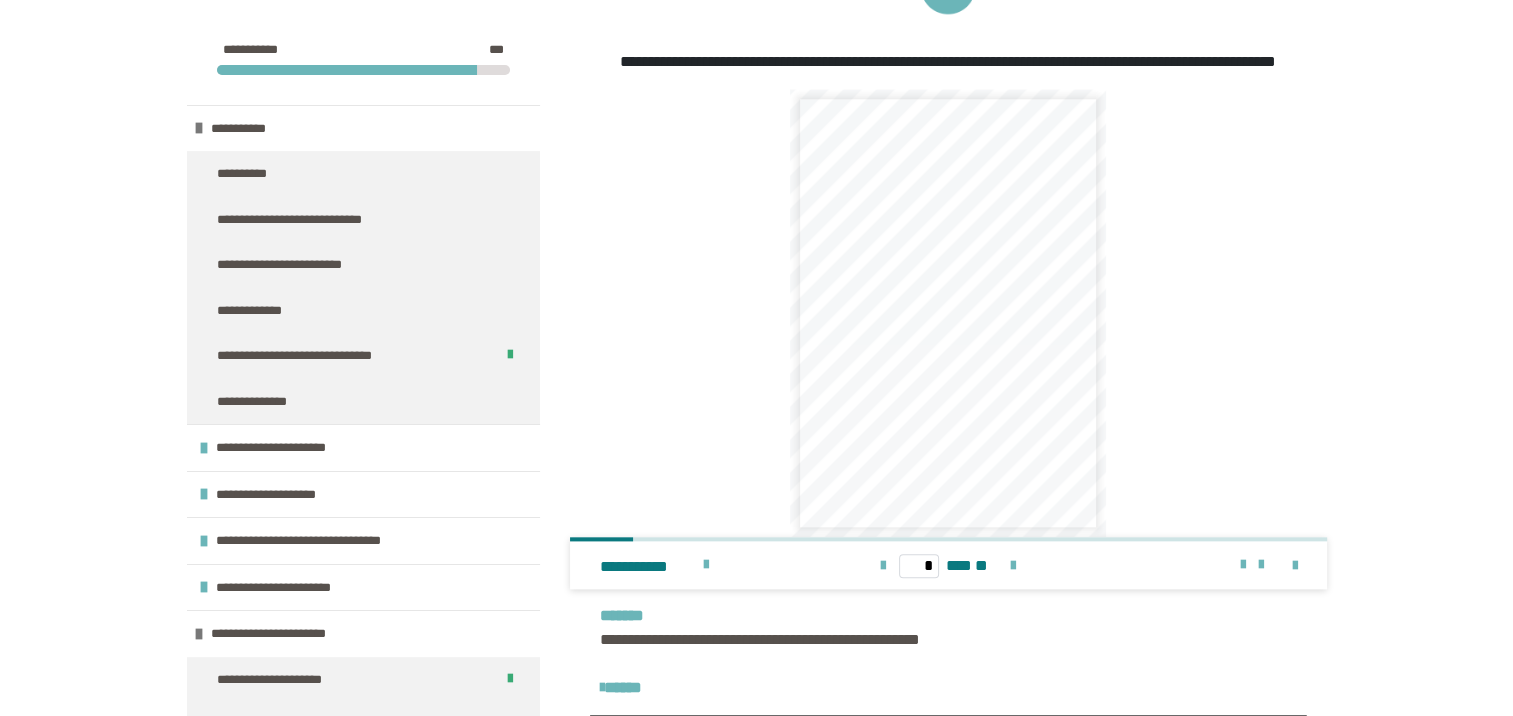 scroll, scrollTop: 2281, scrollLeft: 0, axis: vertical 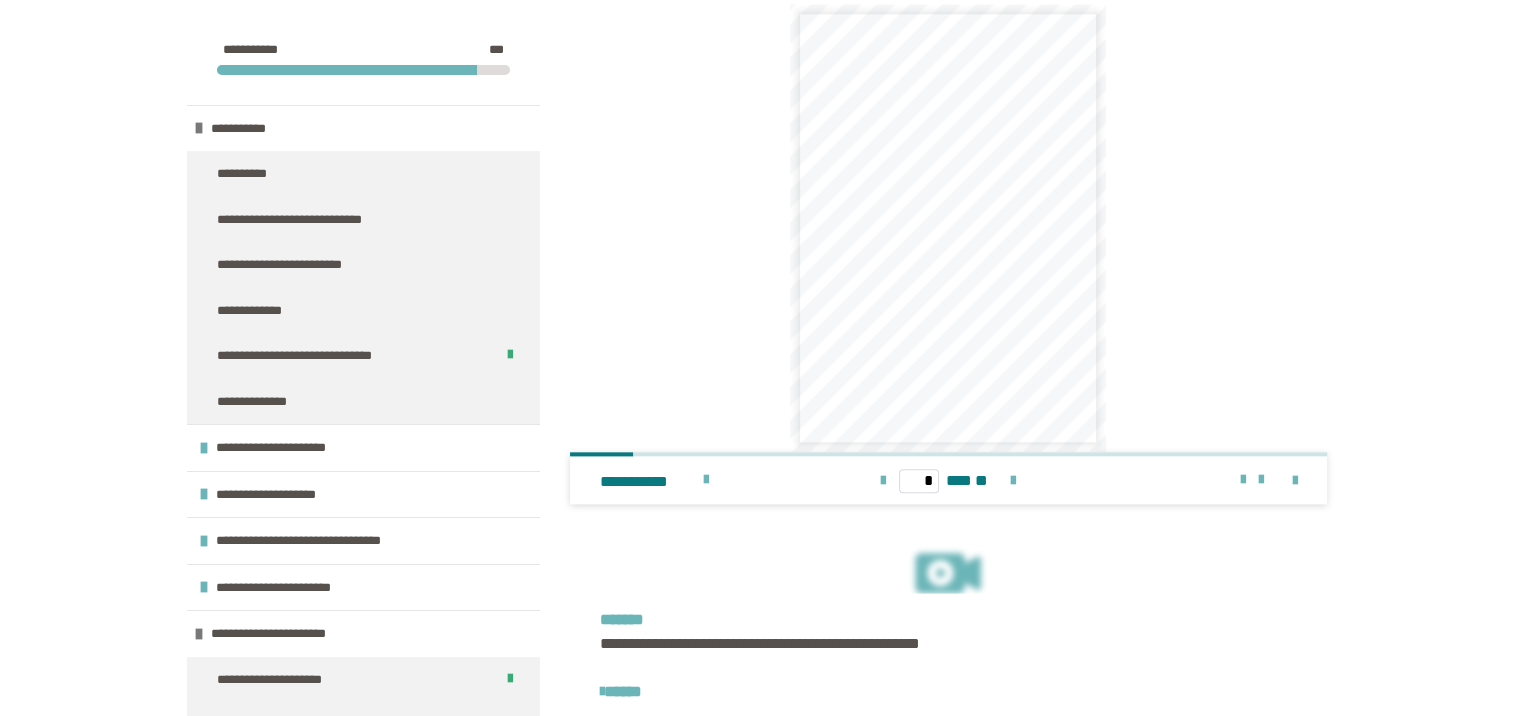 click on "*" at bounding box center [948, 228] 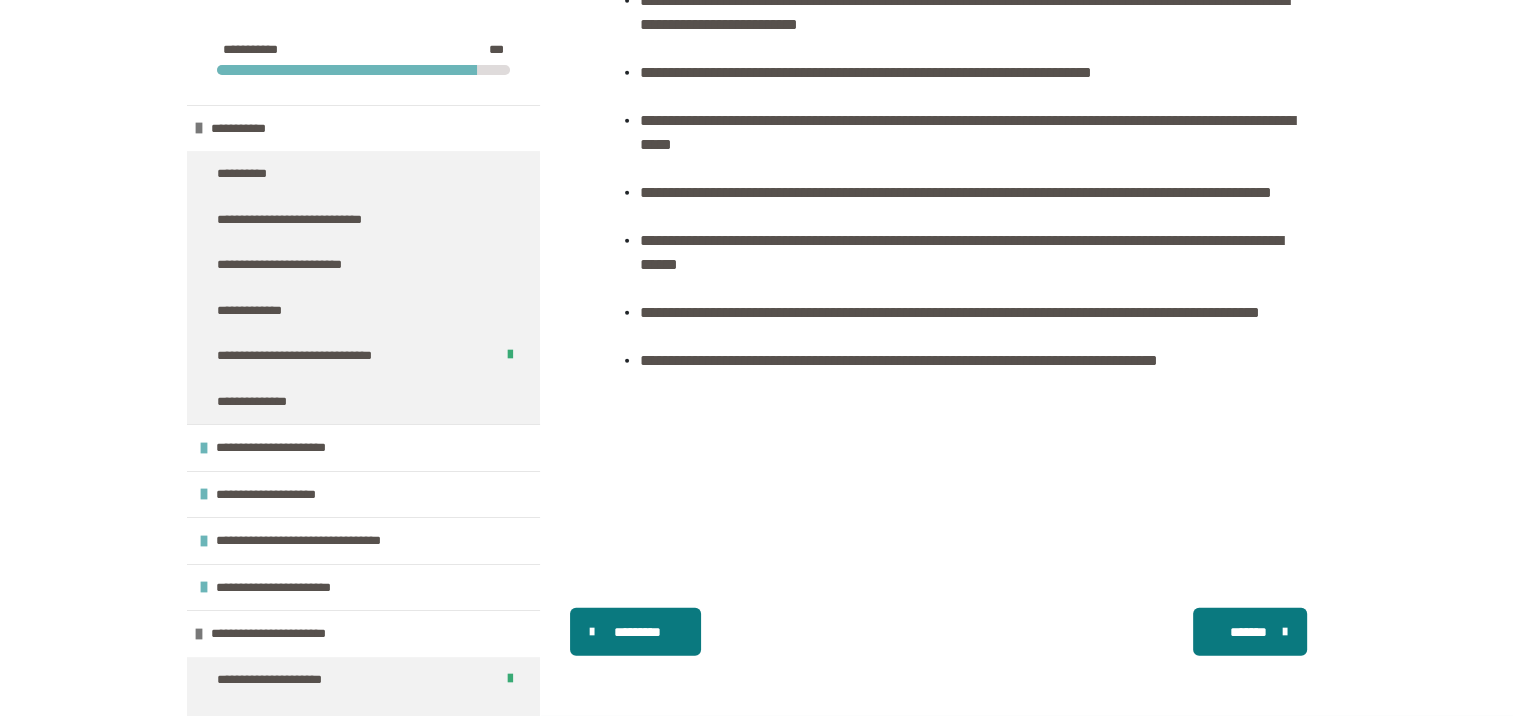 scroll, scrollTop: 5526, scrollLeft: 0, axis: vertical 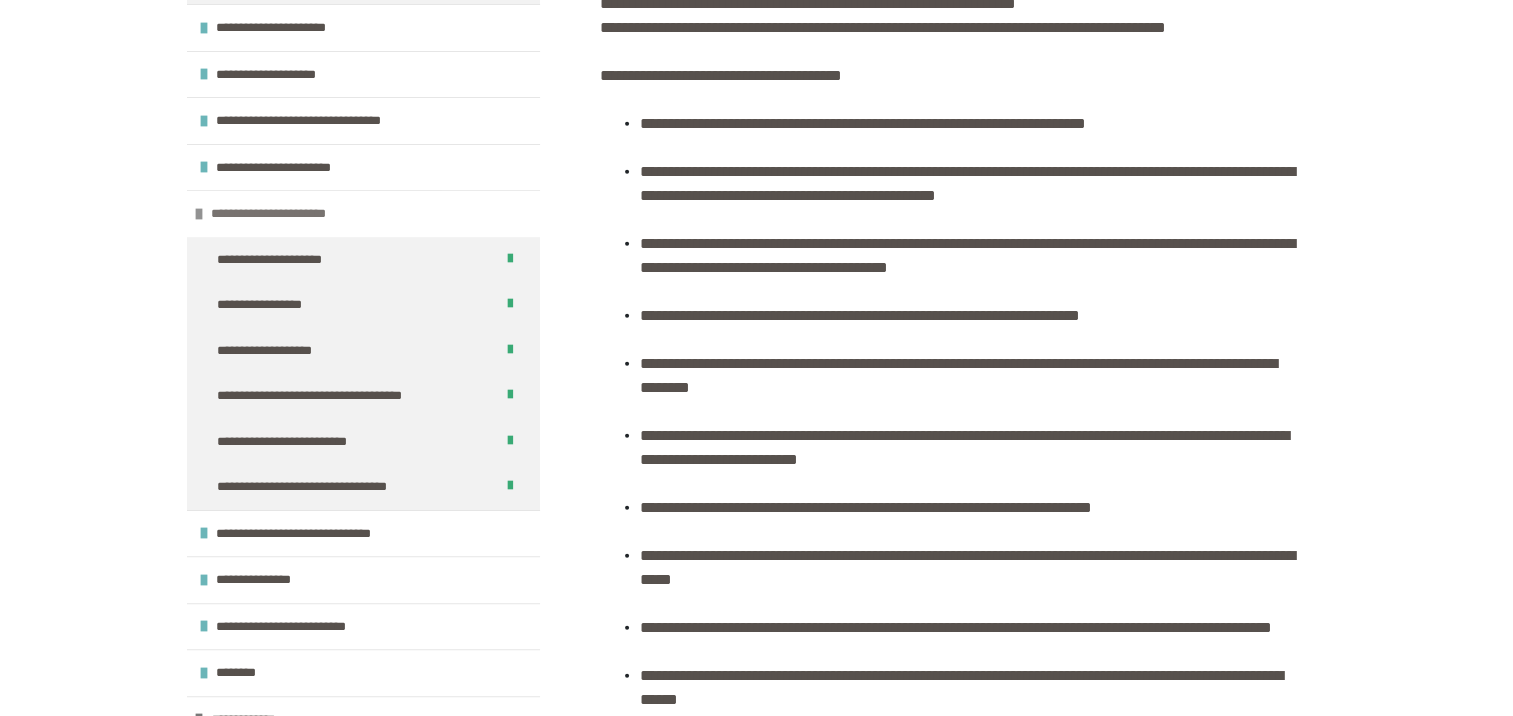 click at bounding box center [199, 214] 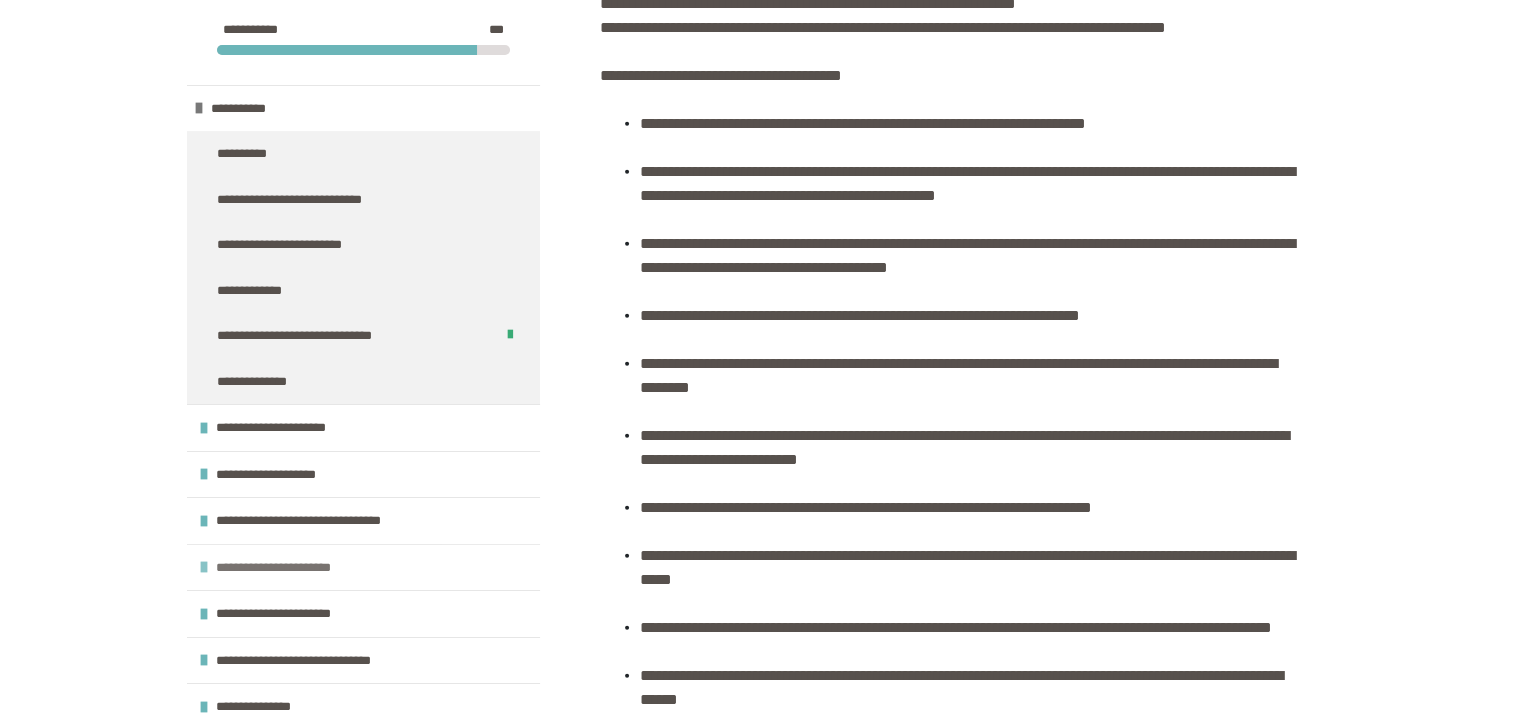 scroll, scrollTop: 0, scrollLeft: 0, axis: both 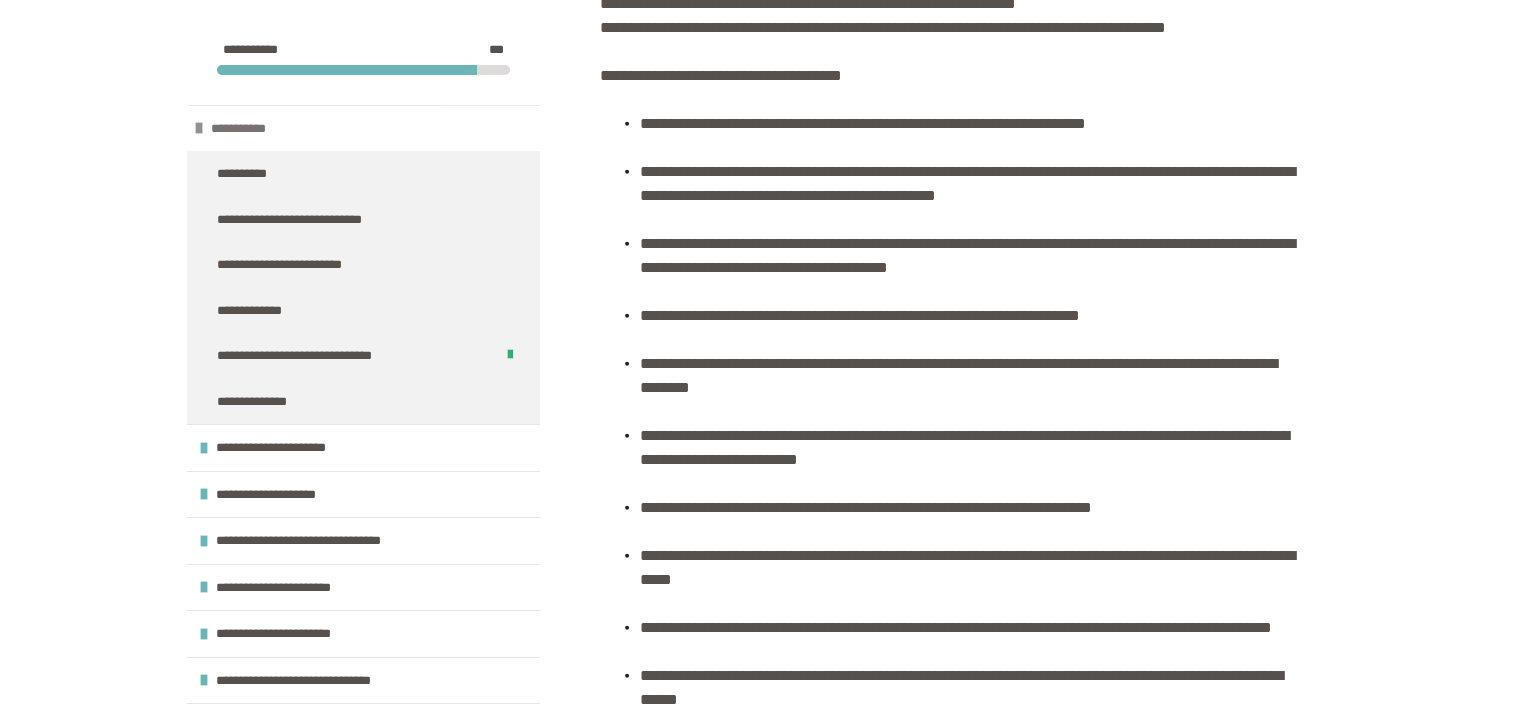 click at bounding box center (199, 128) 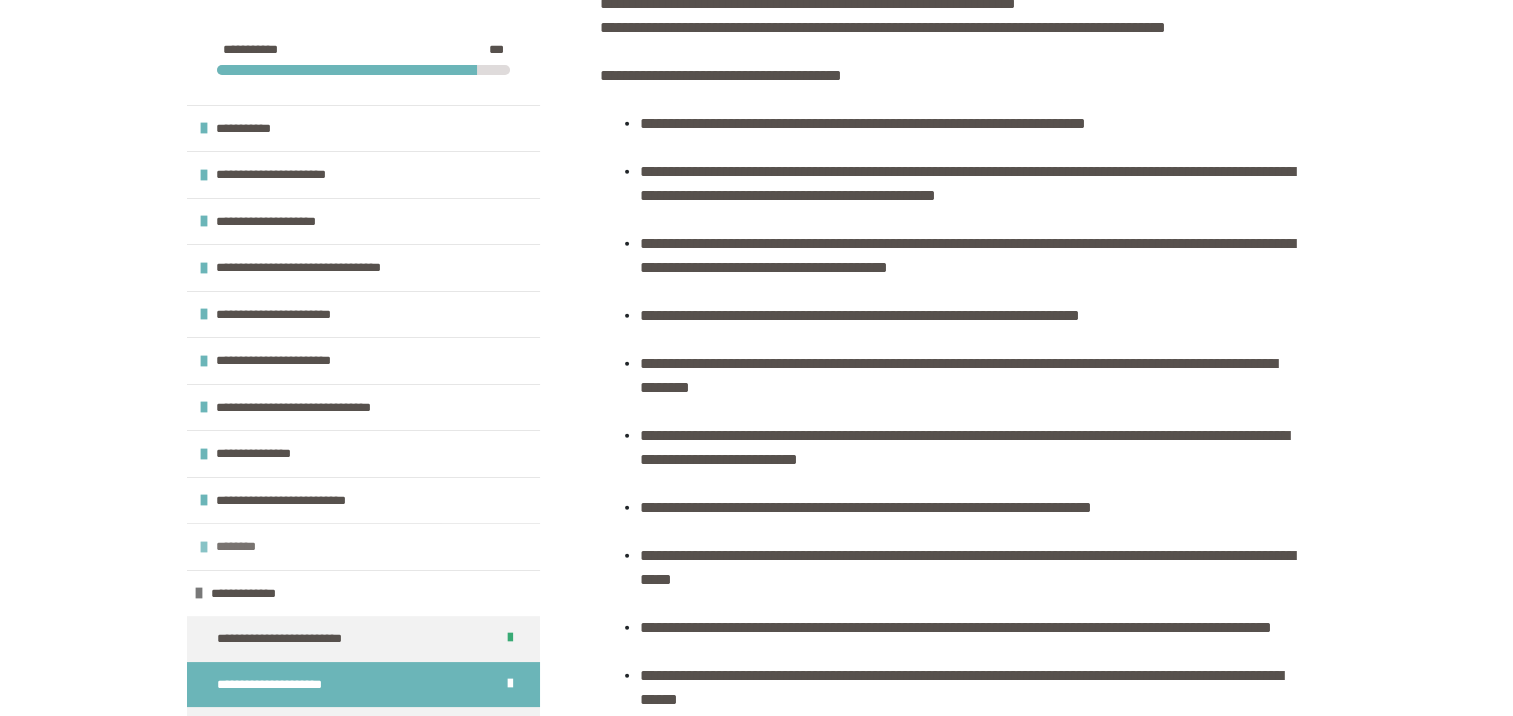 scroll, scrollTop: 75, scrollLeft: 0, axis: vertical 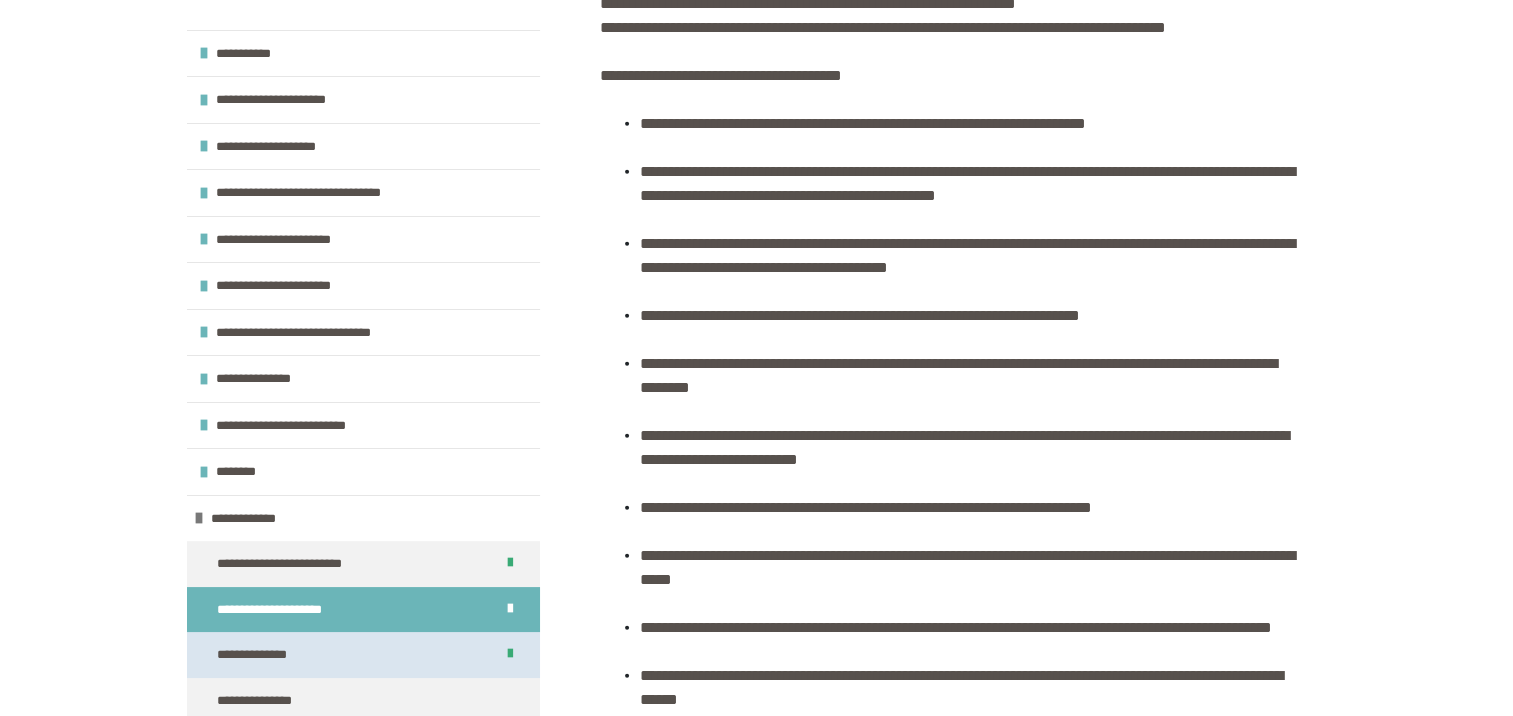 click on "**********" at bounding box center [262, 655] 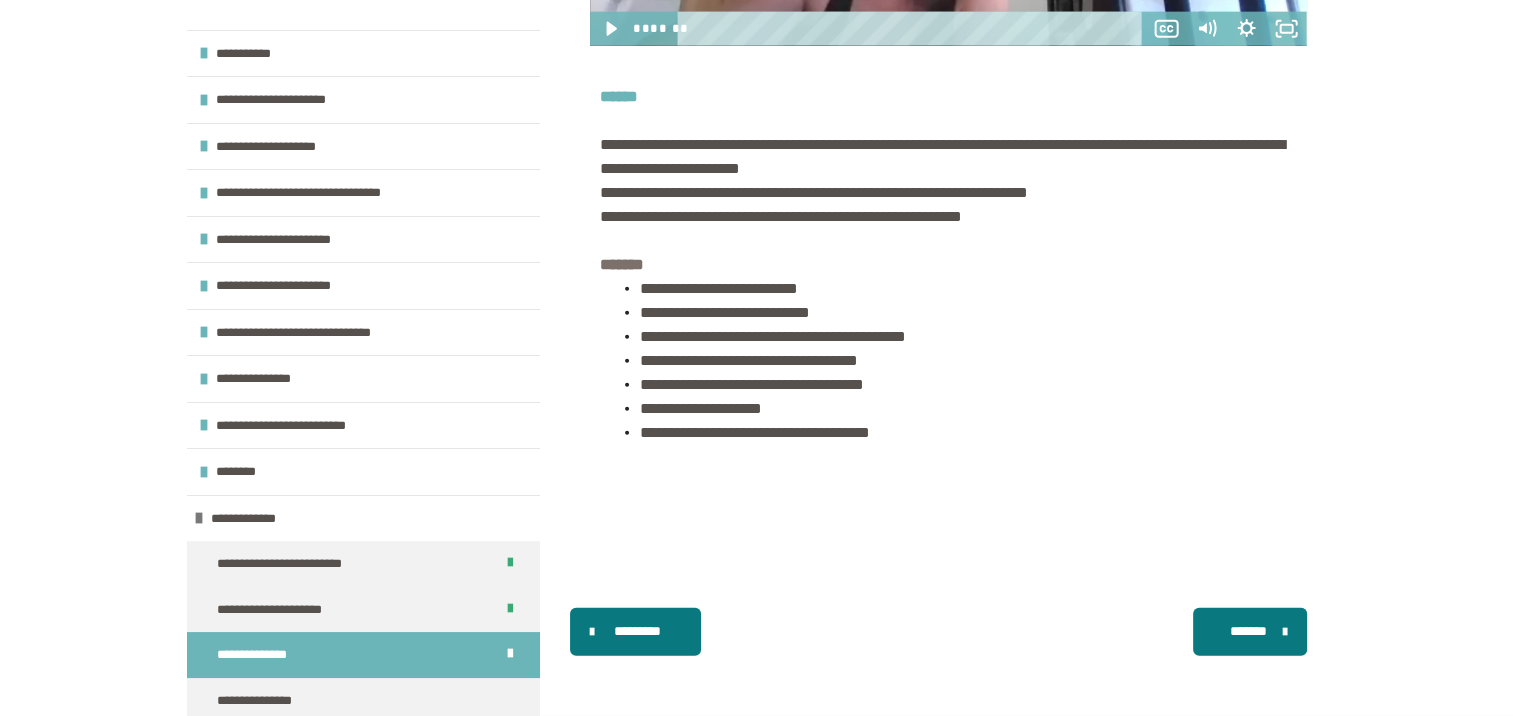 scroll, scrollTop: 5008, scrollLeft: 0, axis: vertical 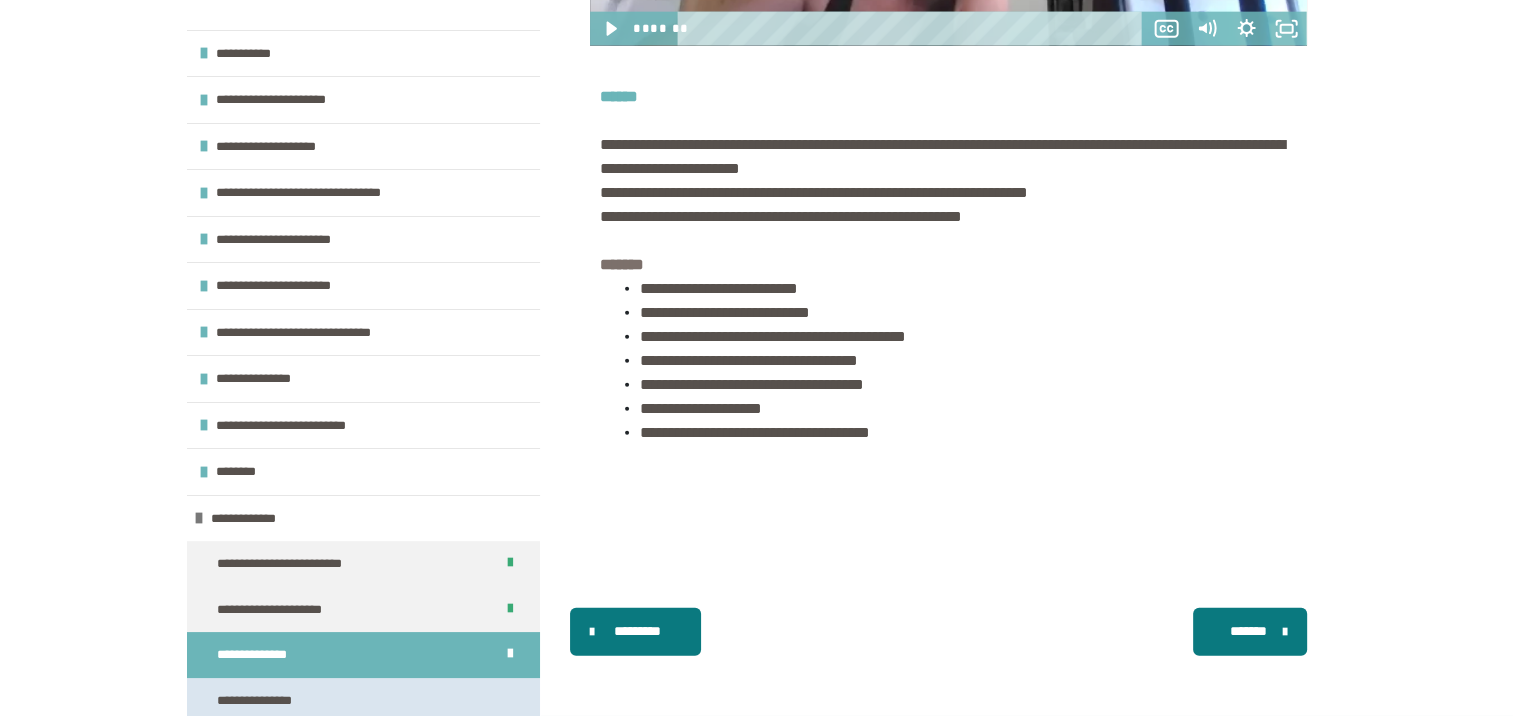 click on "**********" at bounding box center [264, 701] 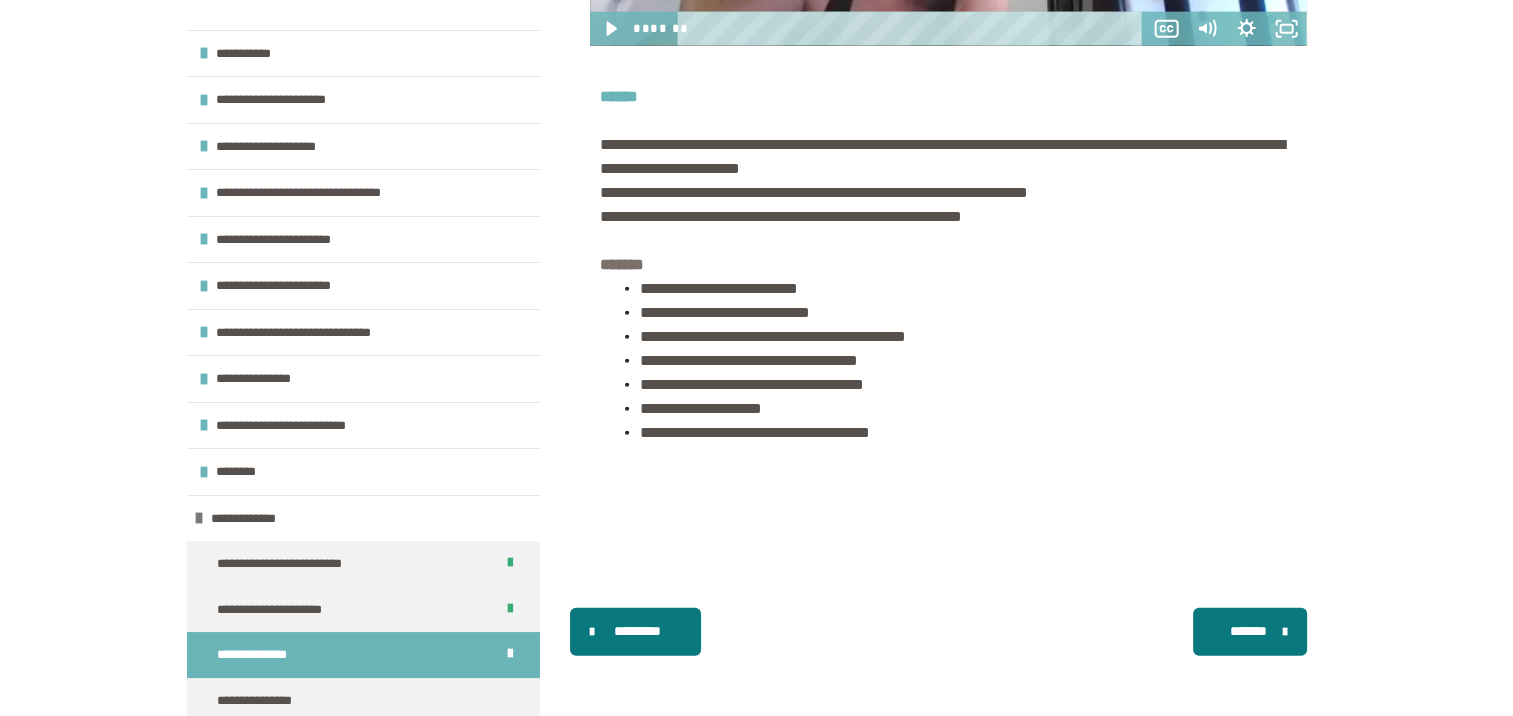 scroll, scrollTop: 360, scrollLeft: 0, axis: vertical 